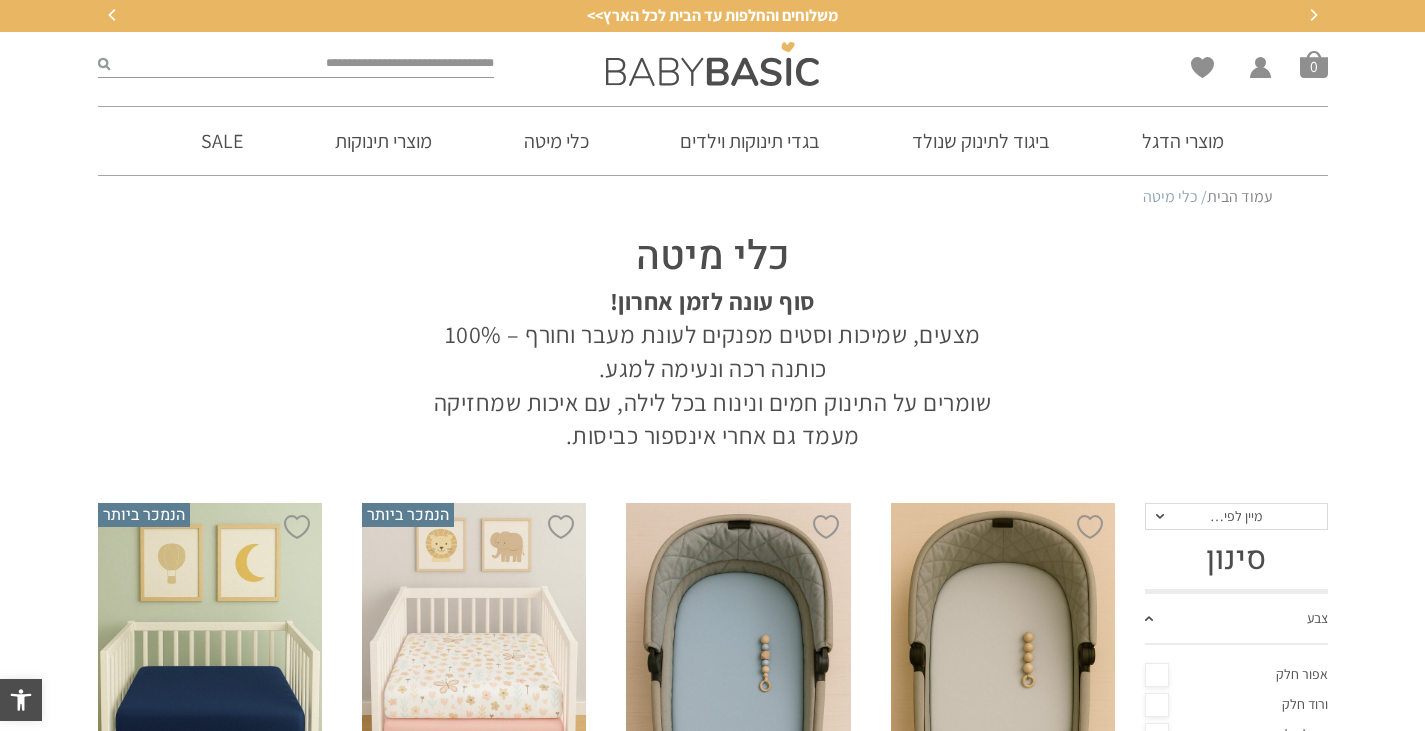 scroll, scrollTop: 6600, scrollLeft: 0, axis: vertical 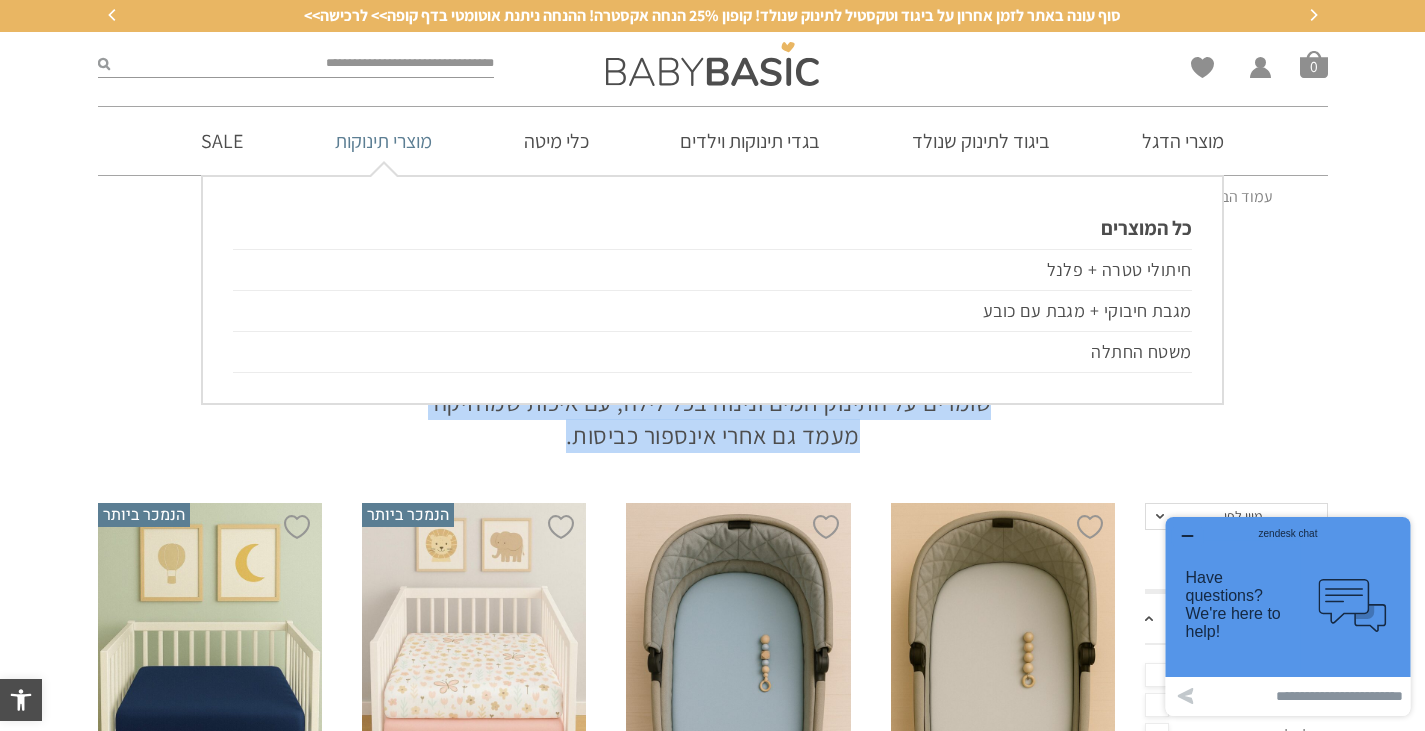 click on "מוצרי תינוקות" at bounding box center [383, 141] 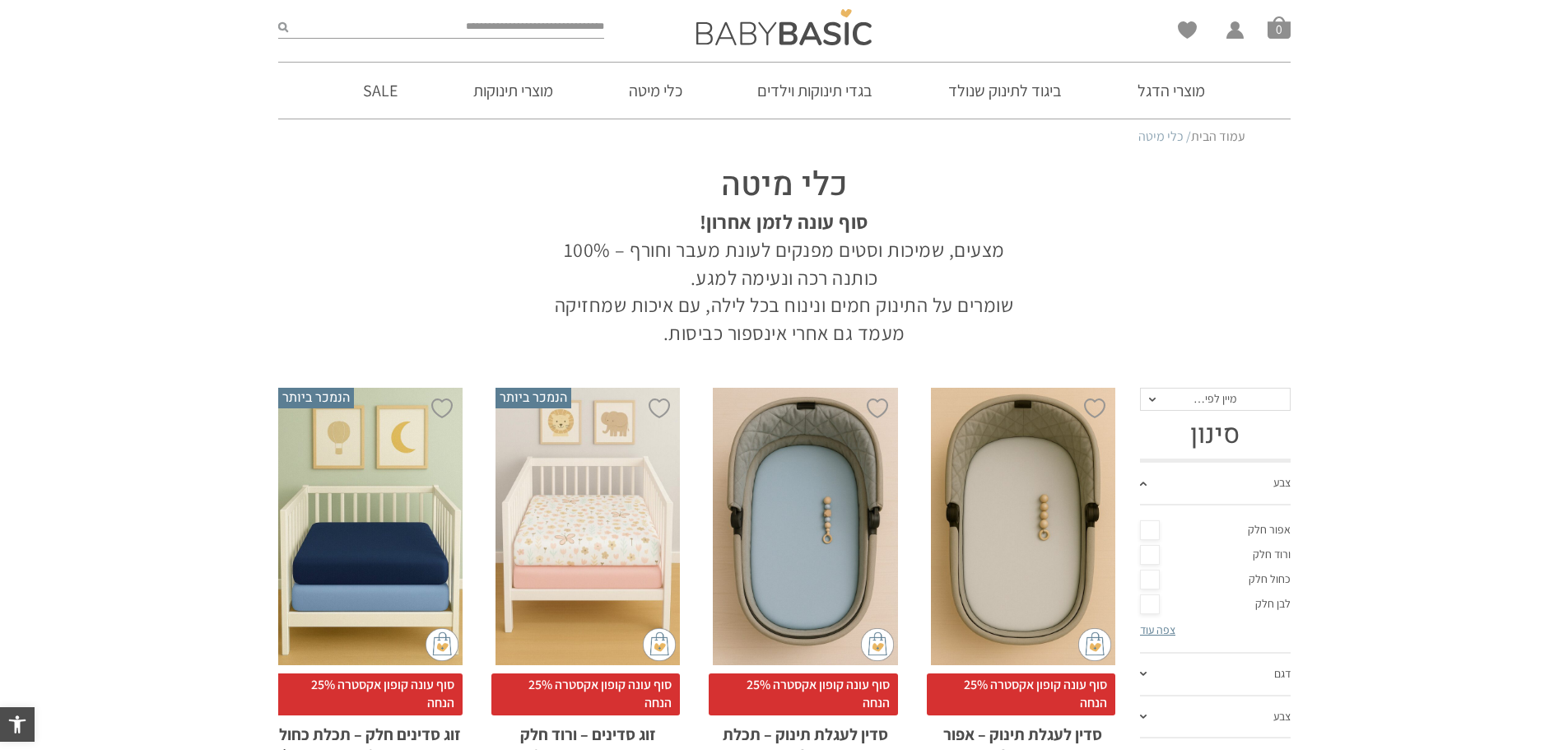 scroll, scrollTop: 0, scrollLeft: 0, axis: both 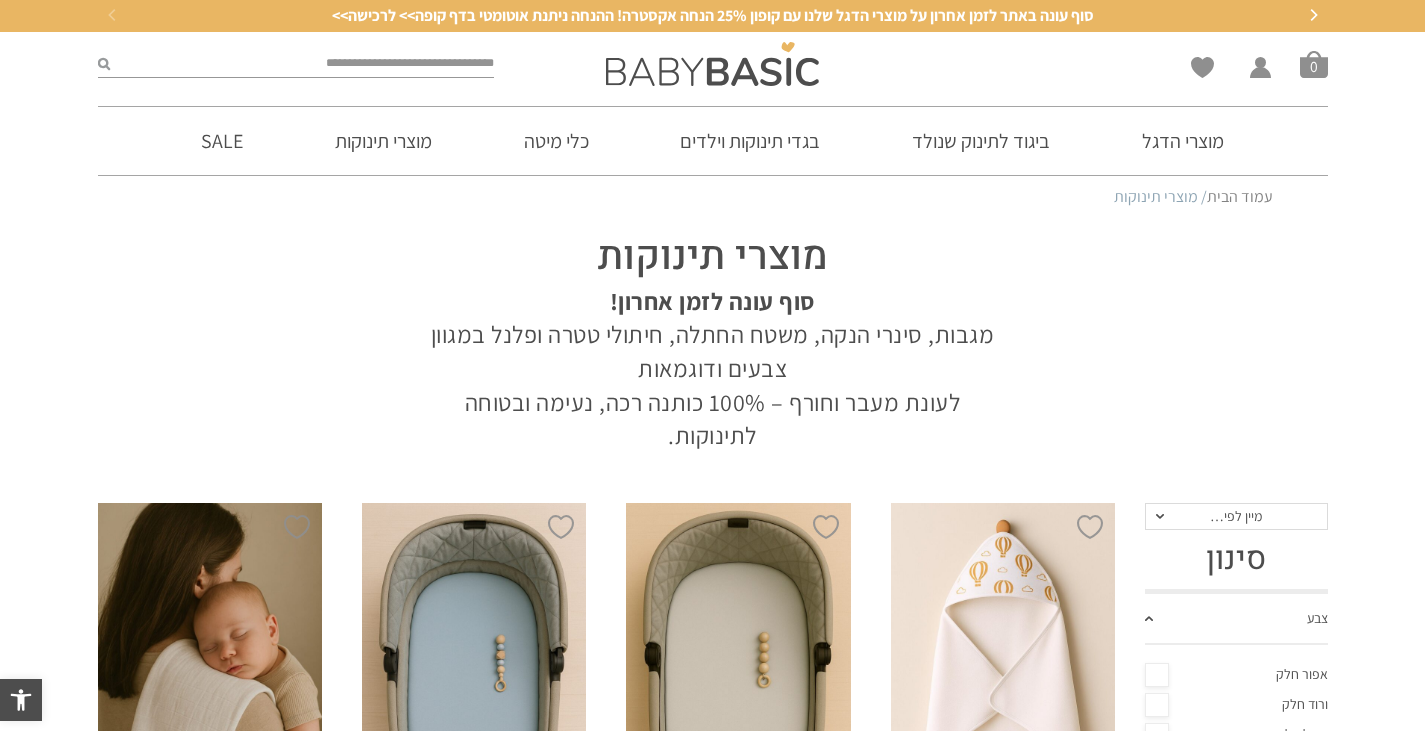 click on "מוצרי תינוקות" at bounding box center [713, 257] 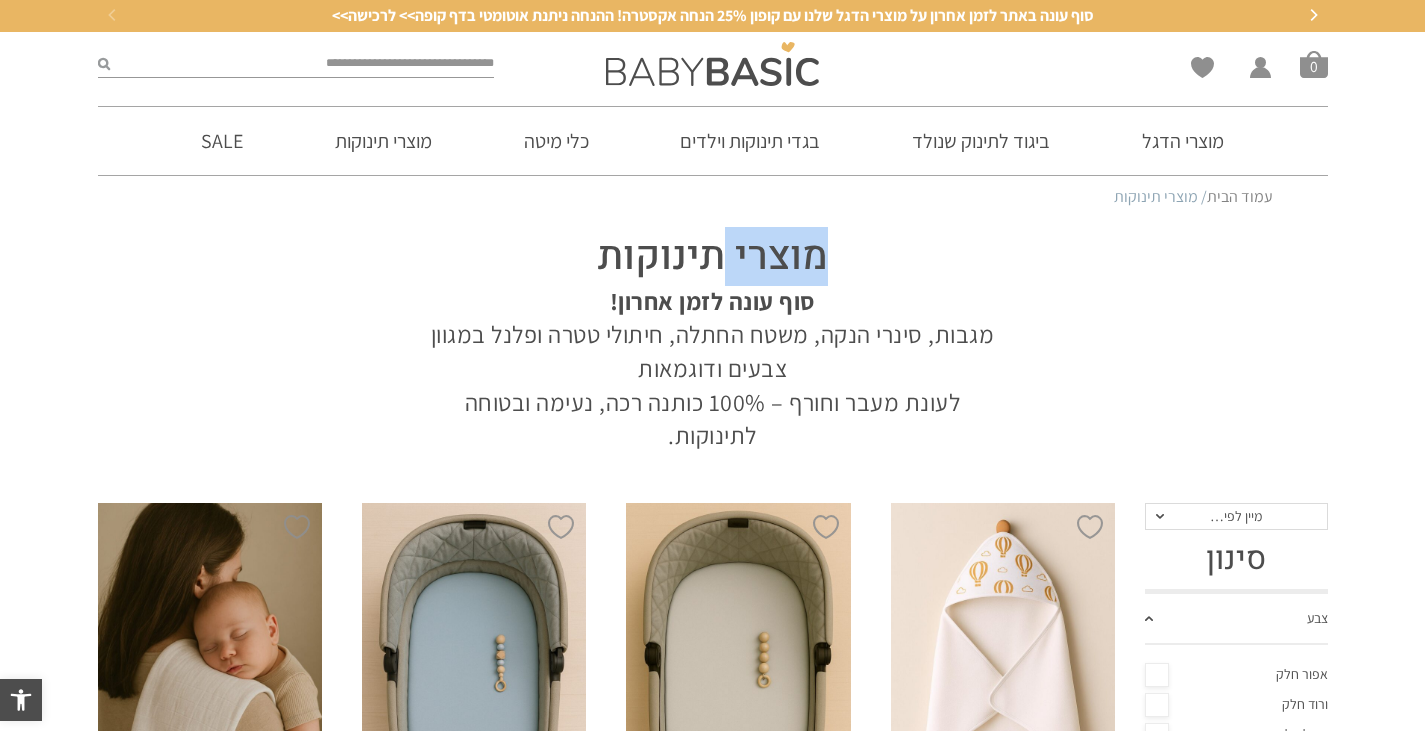click on "מוצרי תינוקות" at bounding box center [713, 257] 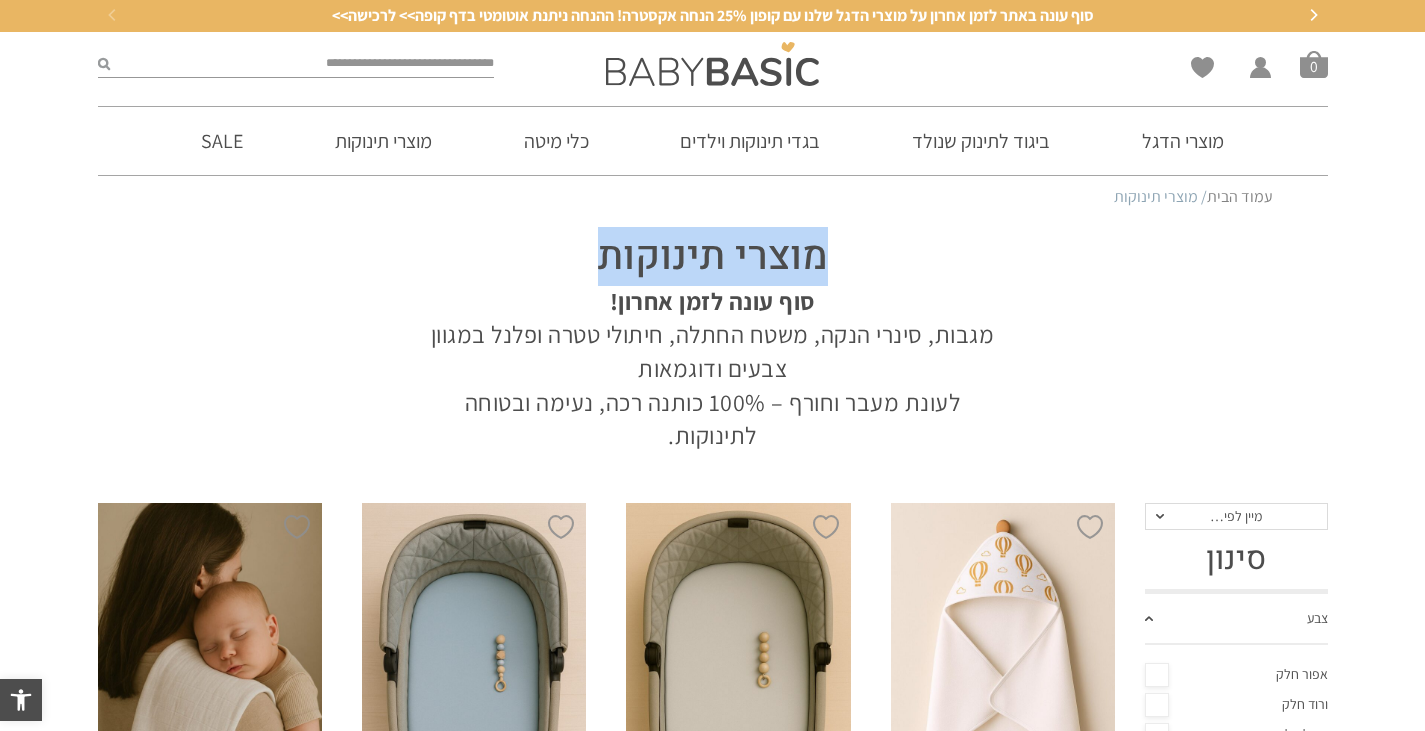 click on "מוצרי תינוקות" at bounding box center (713, 257) 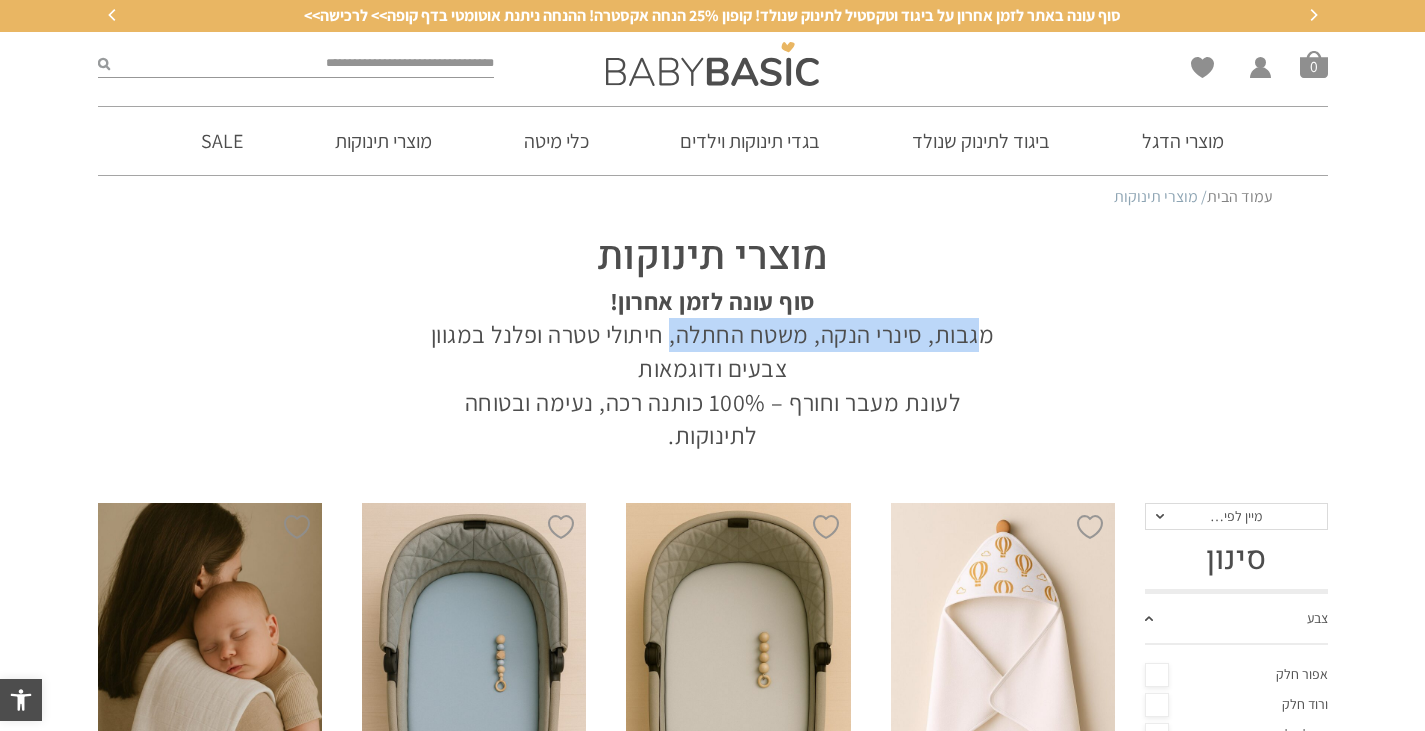 drag, startPoint x: 1007, startPoint y: 335, endPoint x: 677, endPoint y: 320, distance: 330.34073 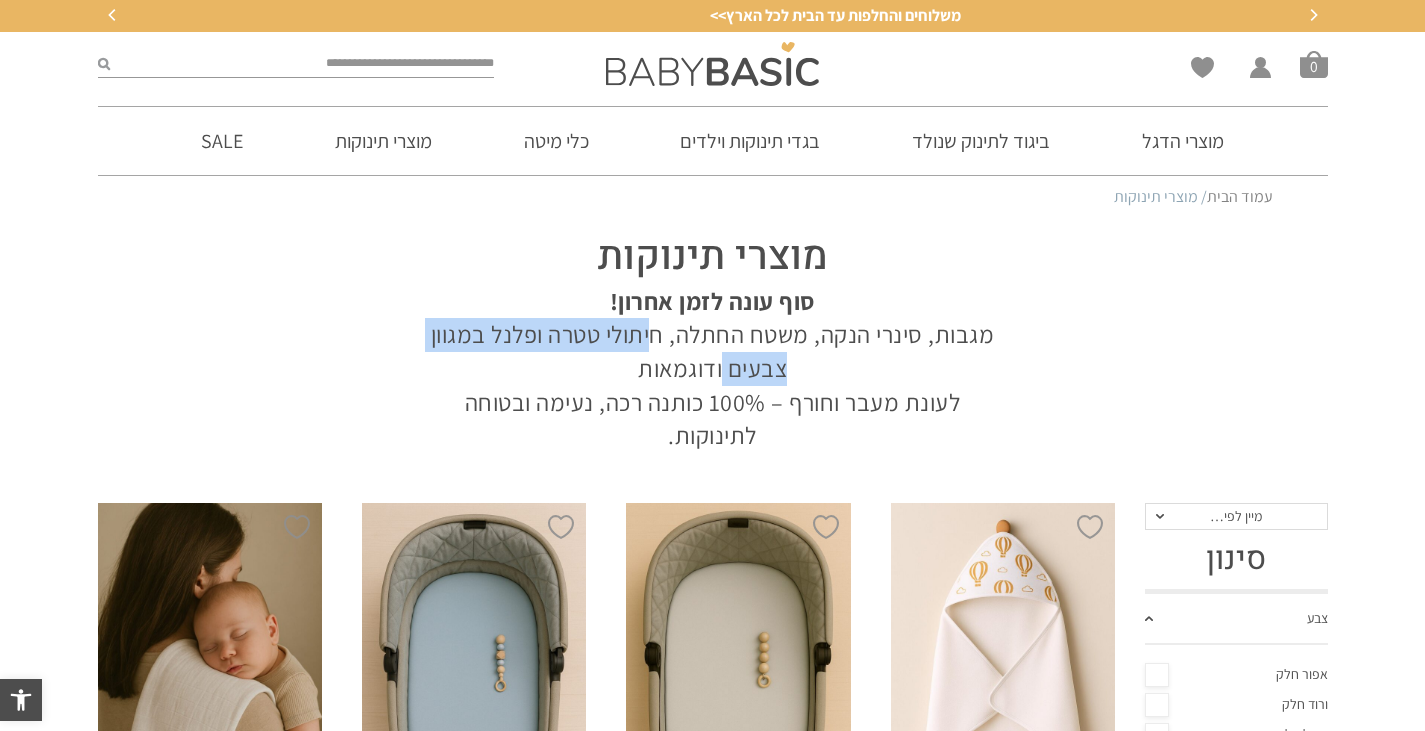 drag, startPoint x: 665, startPoint y: 338, endPoint x: 729, endPoint y: 363, distance: 68.70953 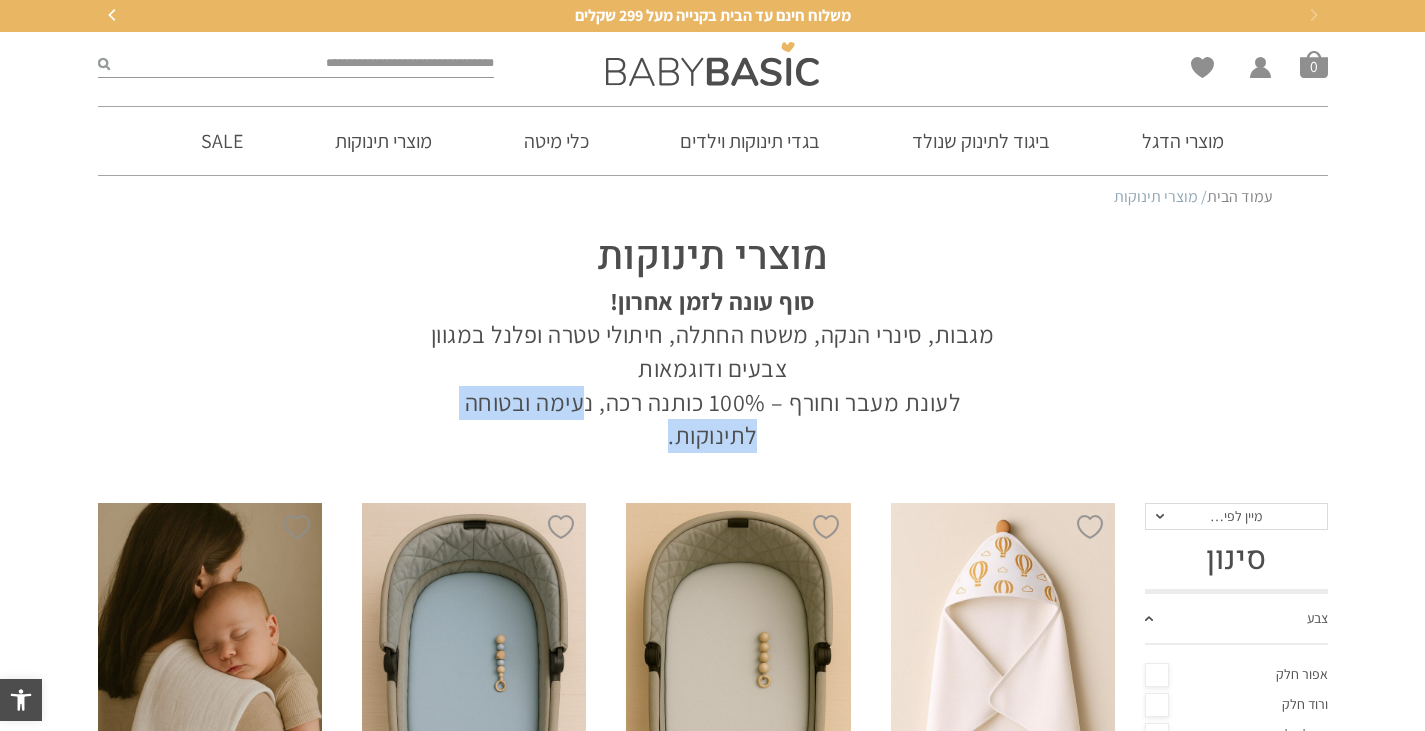 drag, startPoint x: 594, startPoint y: 408, endPoint x: 681, endPoint y: 441, distance: 93.04838 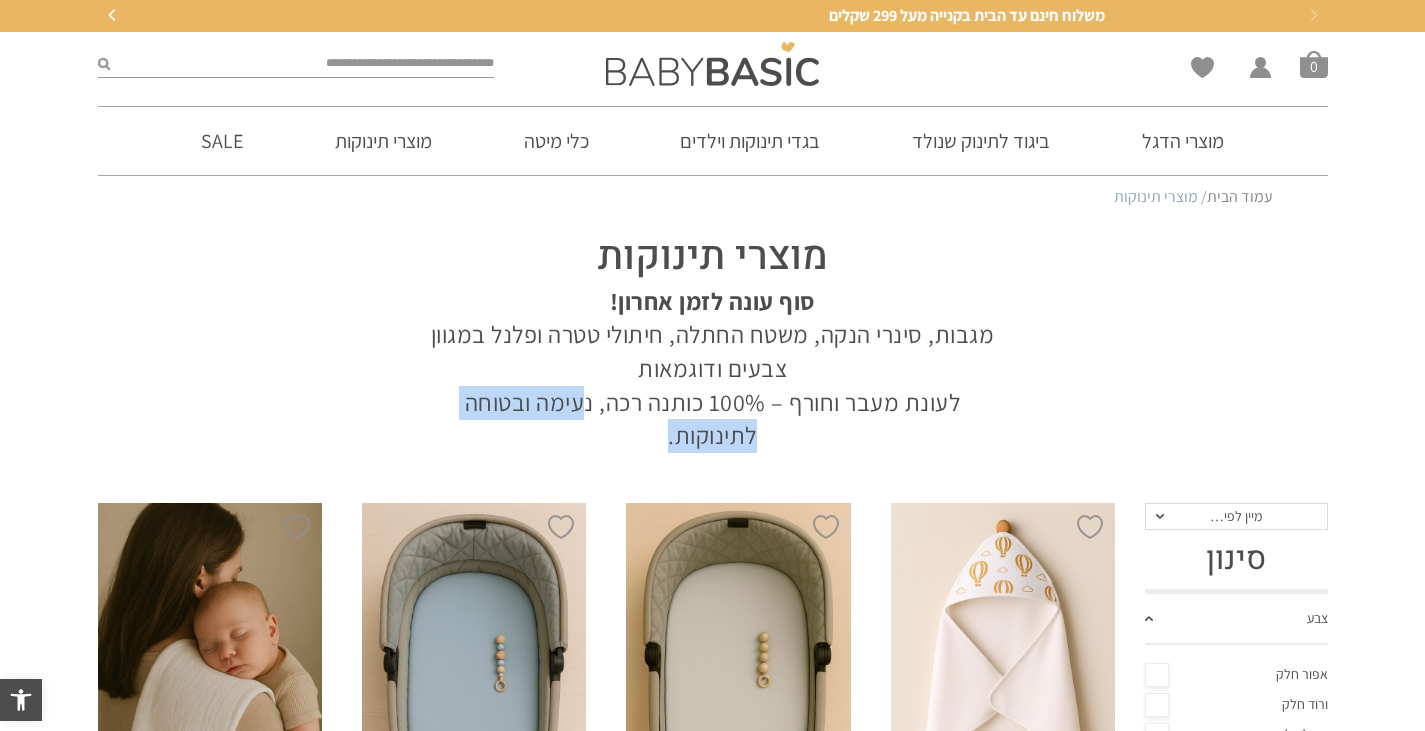 drag, startPoint x: 626, startPoint y: 364, endPoint x: 996, endPoint y: 328, distance: 371.74722 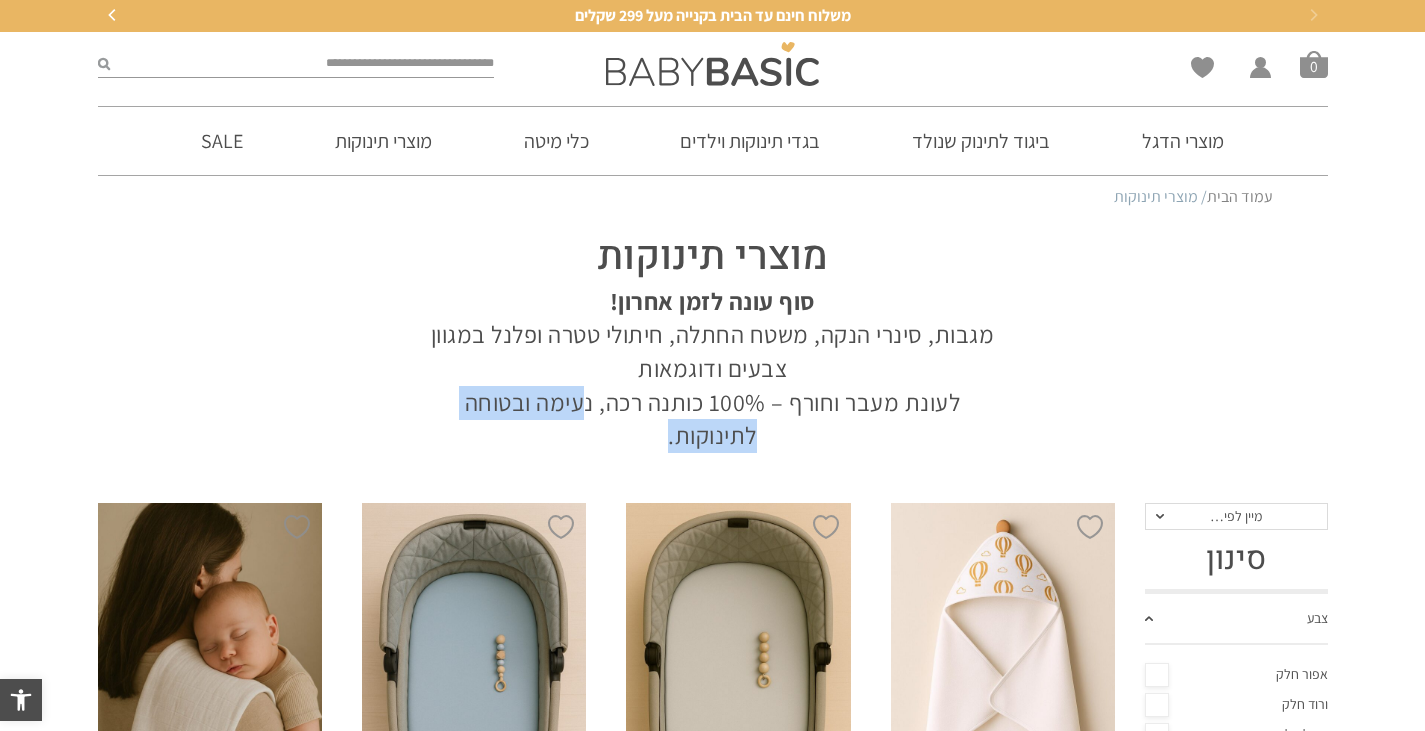 drag, startPoint x: 665, startPoint y: 440, endPoint x: 981, endPoint y: 401, distance: 318.39755 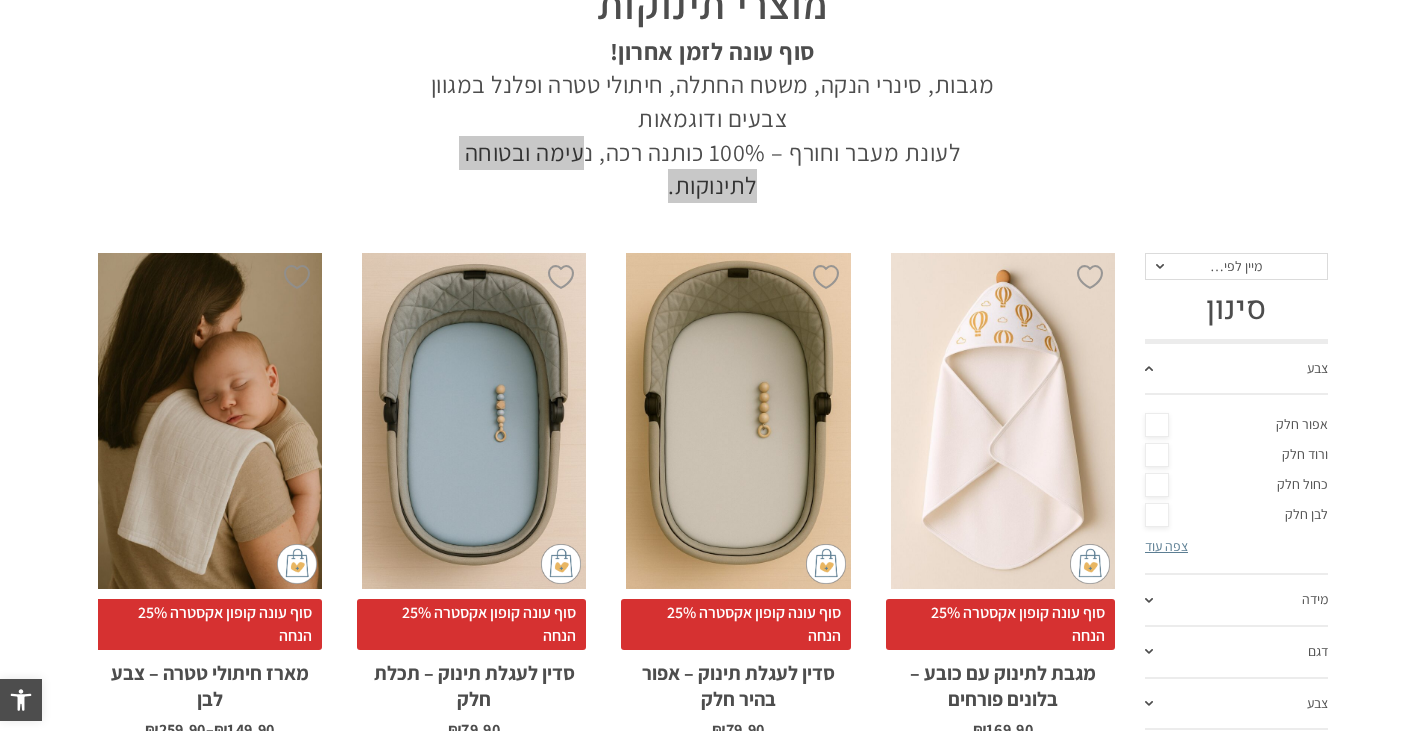 scroll, scrollTop: 300, scrollLeft: 0, axis: vertical 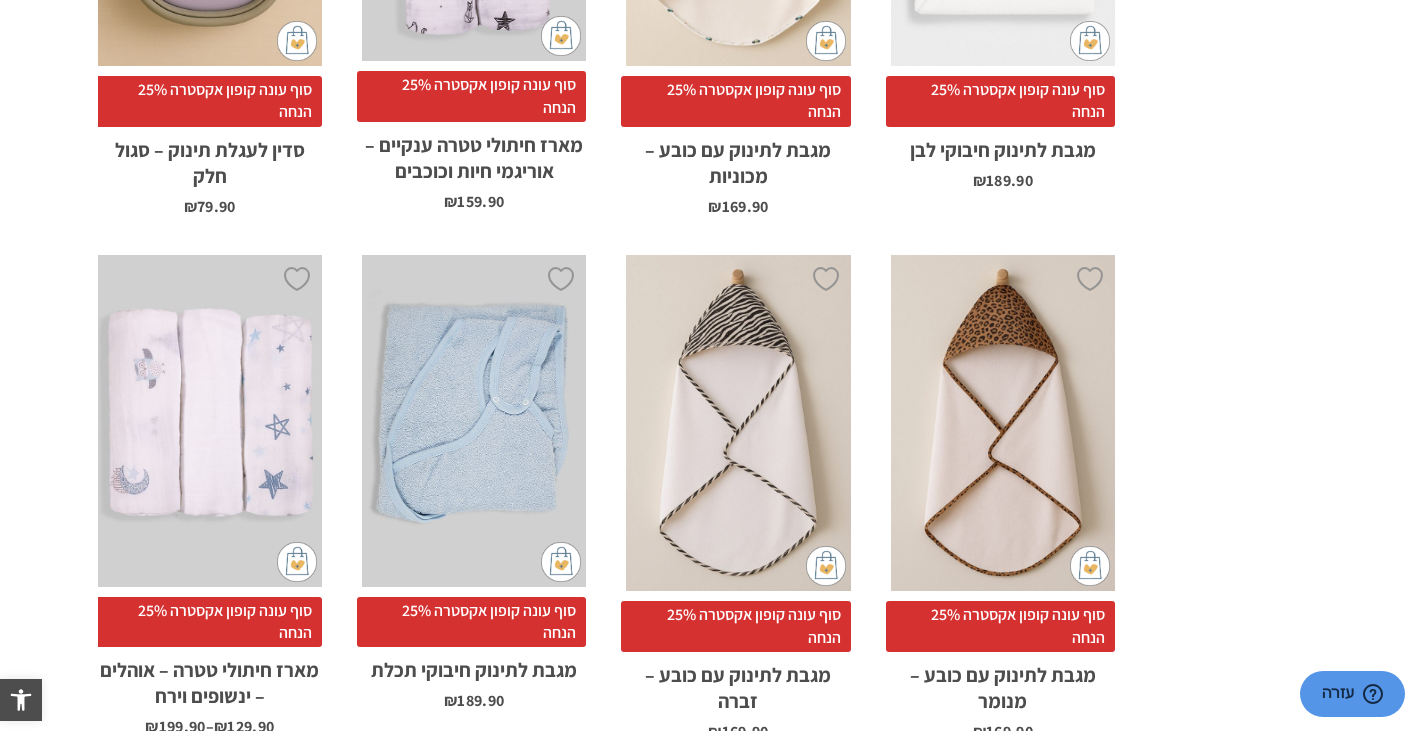 click on "x
הוספה לסל" at bounding box center [1003, 423] 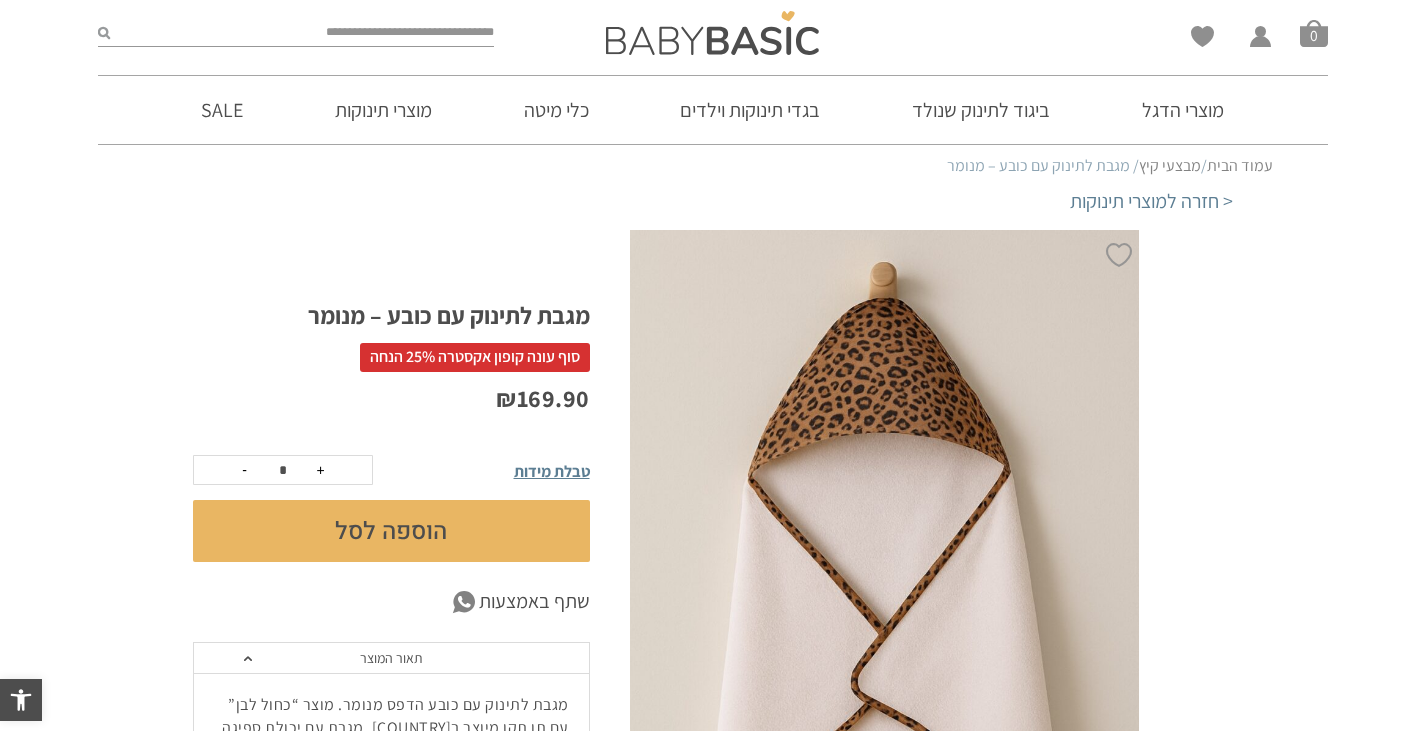 scroll, scrollTop: 0, scrollLeft: 0, axis: both 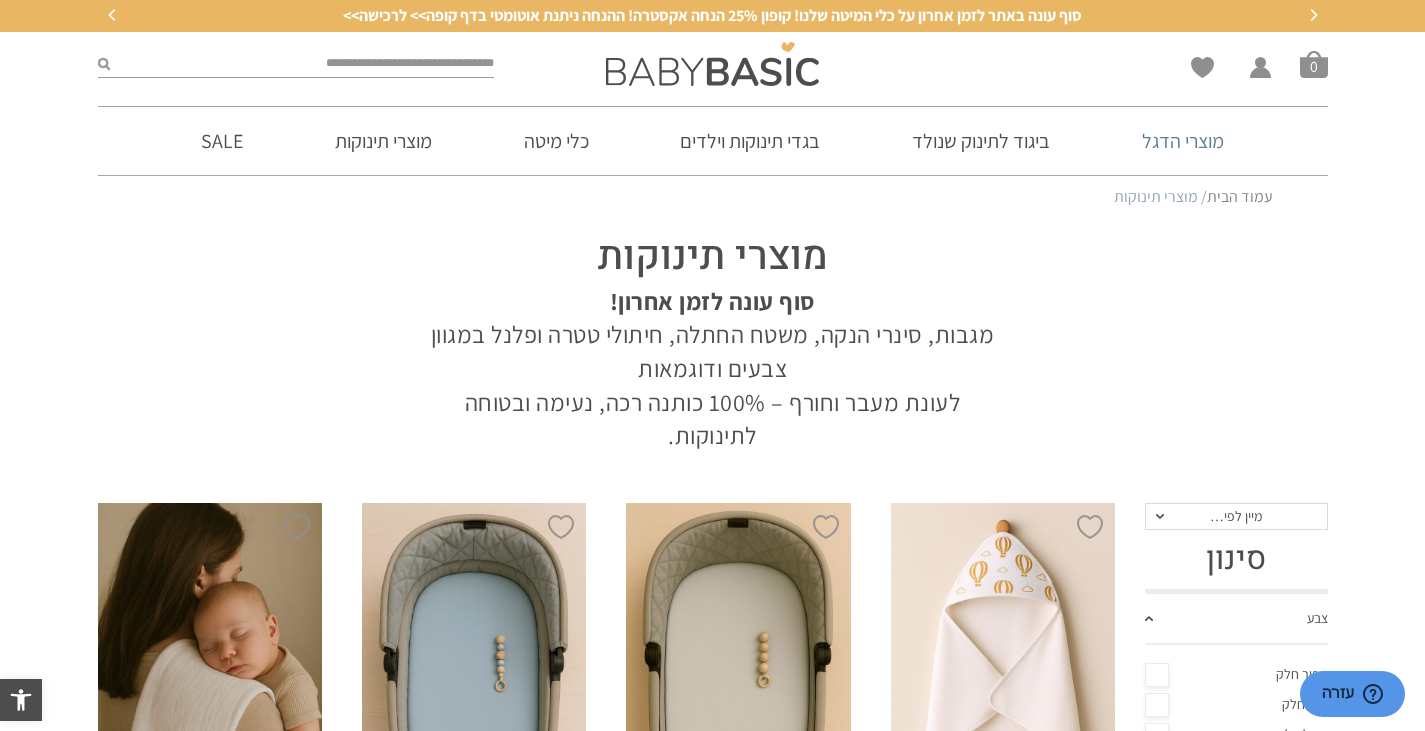 click on "מוצרי הדגל" at bounding box center [1183, 141] 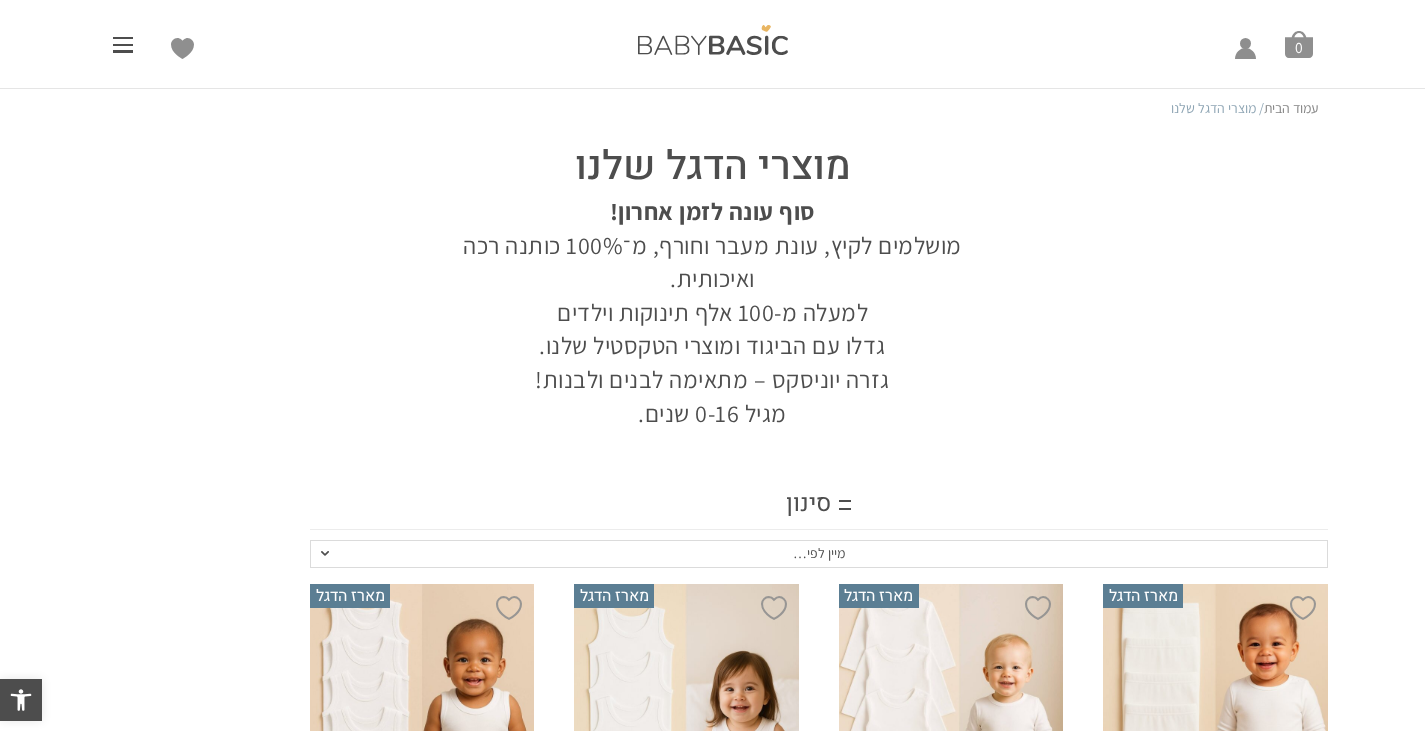 scroll, scrollTop: 0, scrollLeft: 0, axis: both 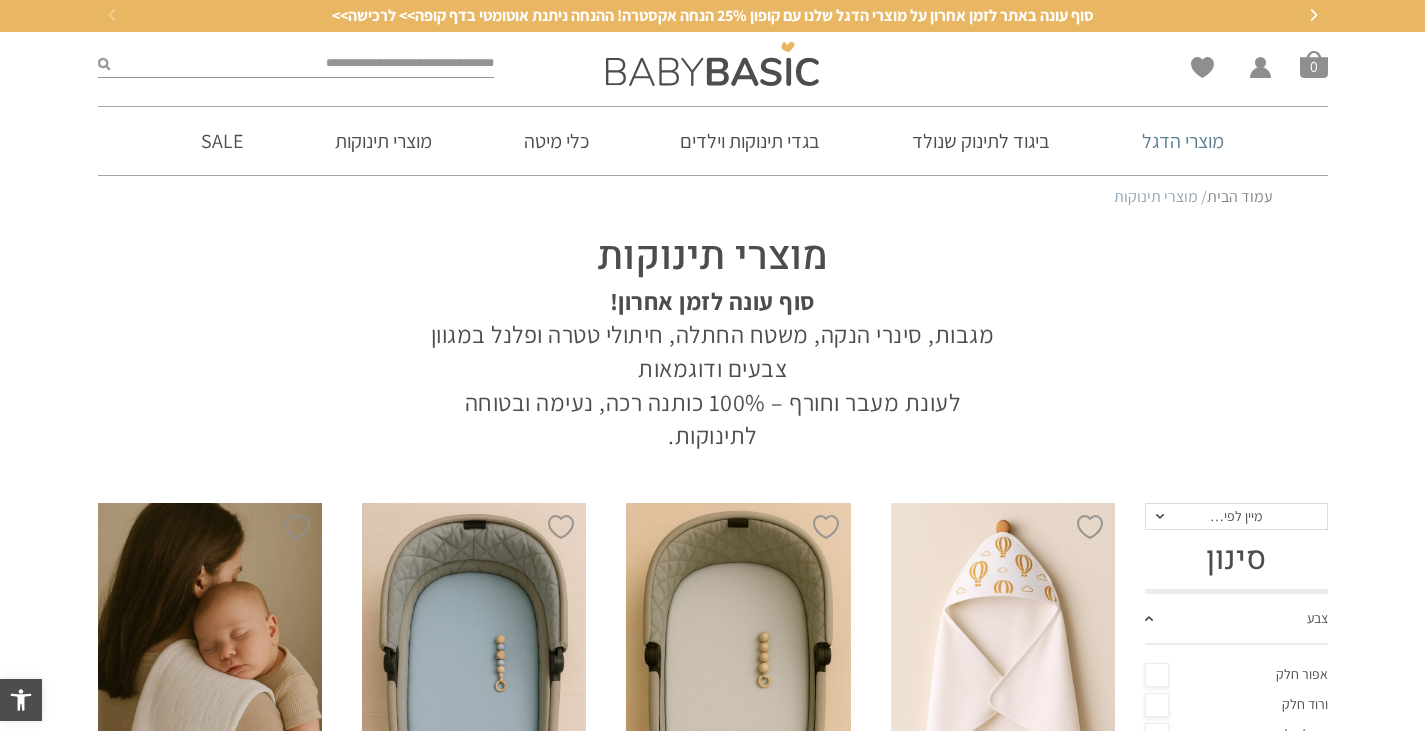 click on "מוצרי הדגל" at bounding box center (1183, 141) 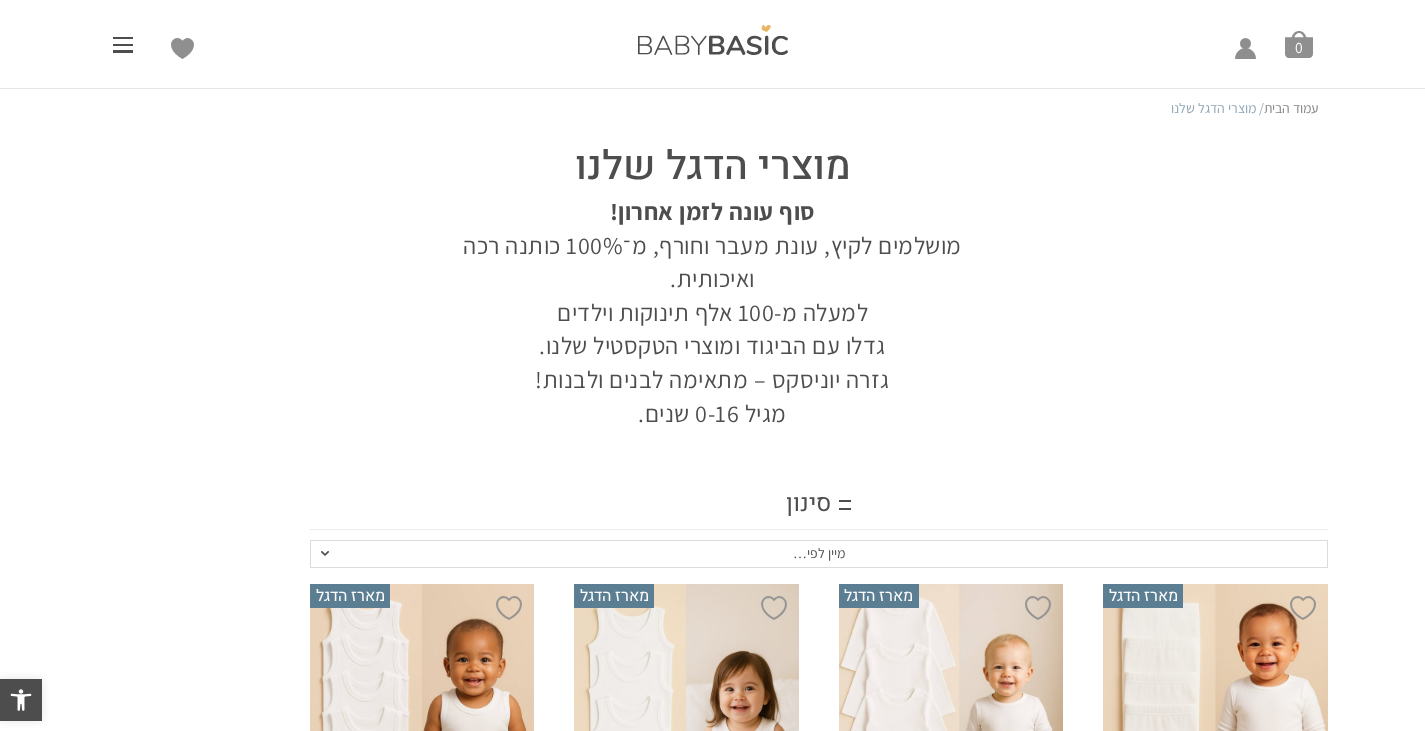 scroll, scrollTop: 0, scrollLeft: 0, axis: both 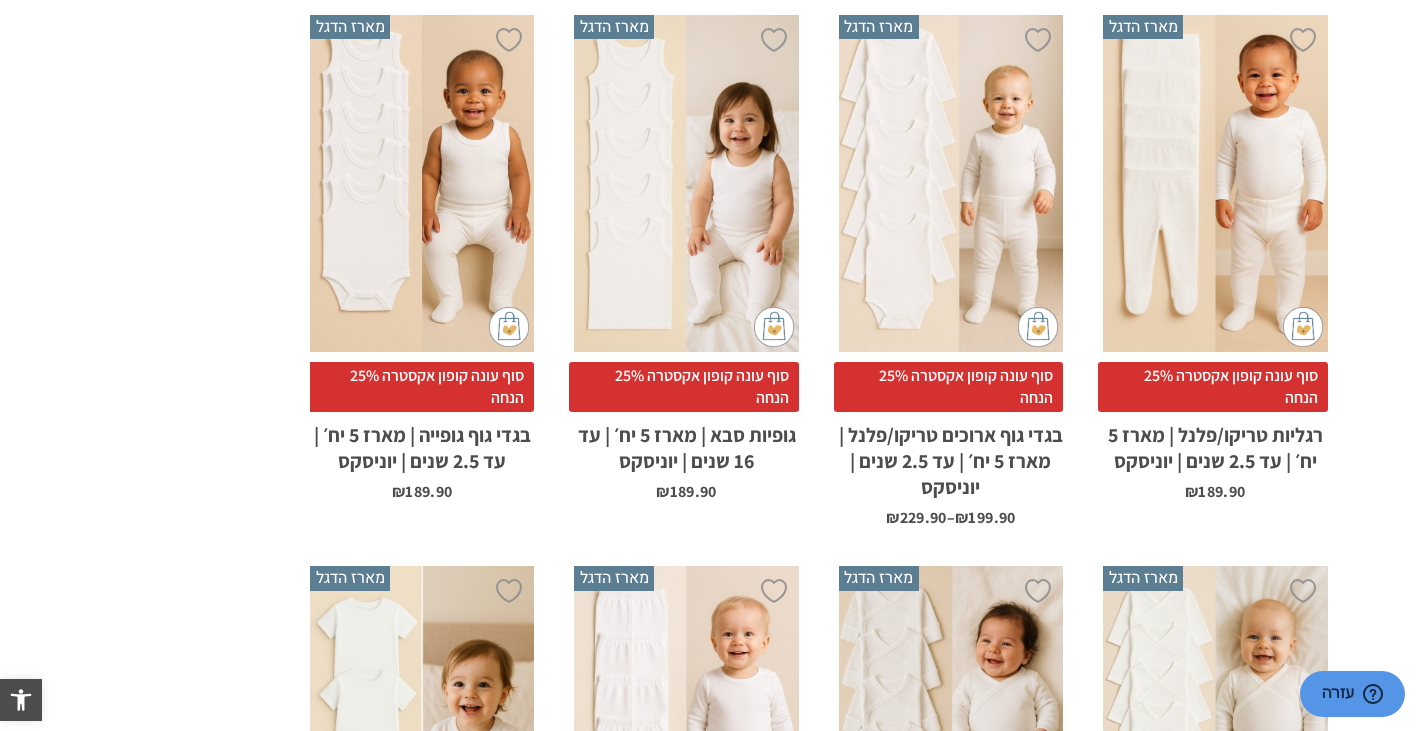 click on "x
בחירת מידה
0-3m
3-6m
6-12m
12-18m
18-24m
24-30m" at bounding box center (422, 183) 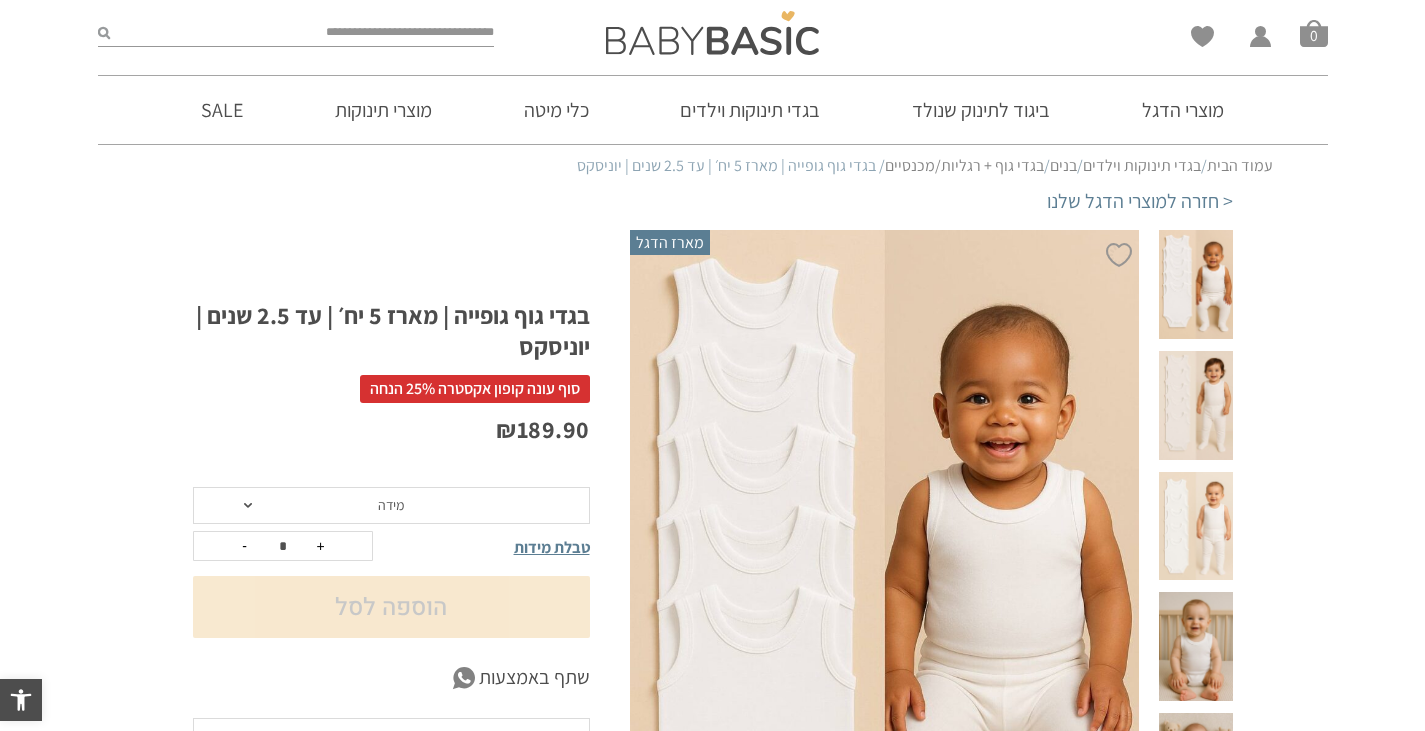 scroll, scrollTop: 0, scrollLeft: 0, axis: both 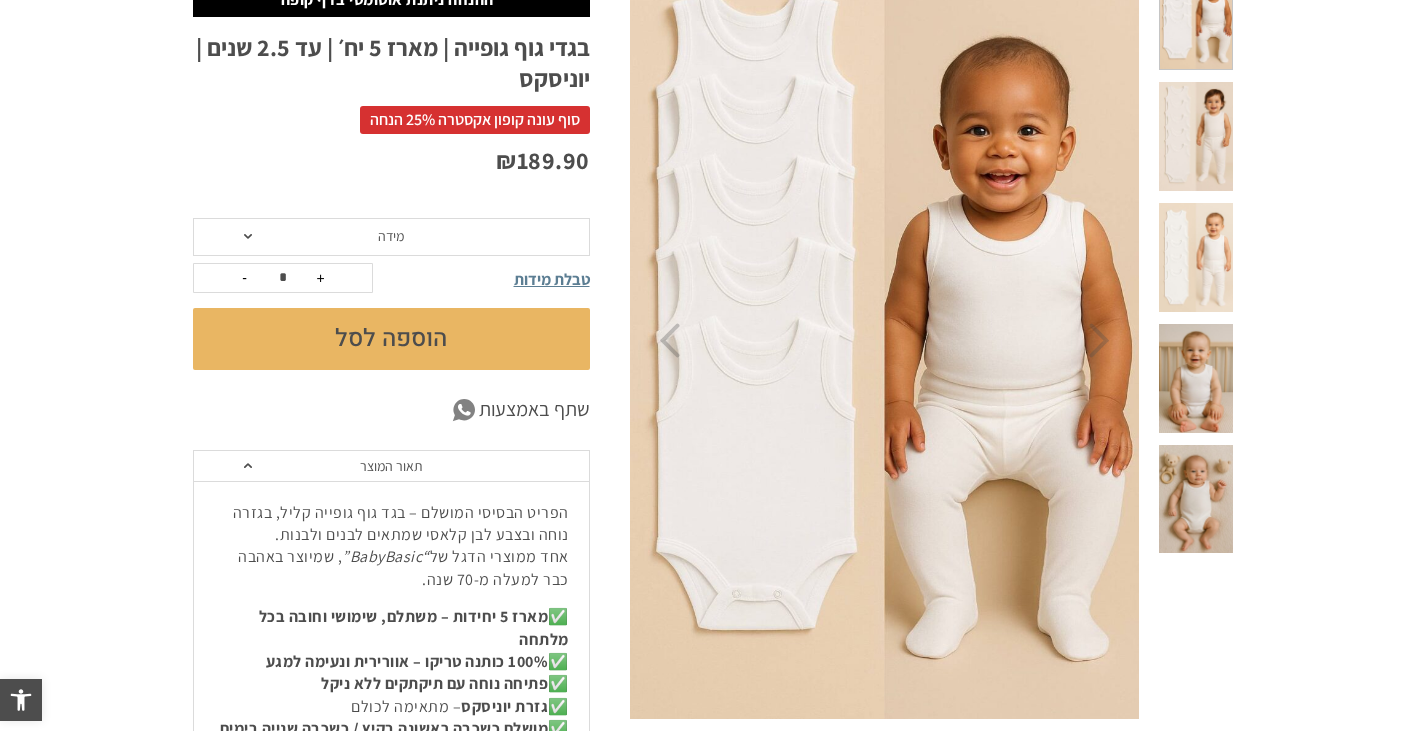 click on "מידה" at bounding box center [391, 237] 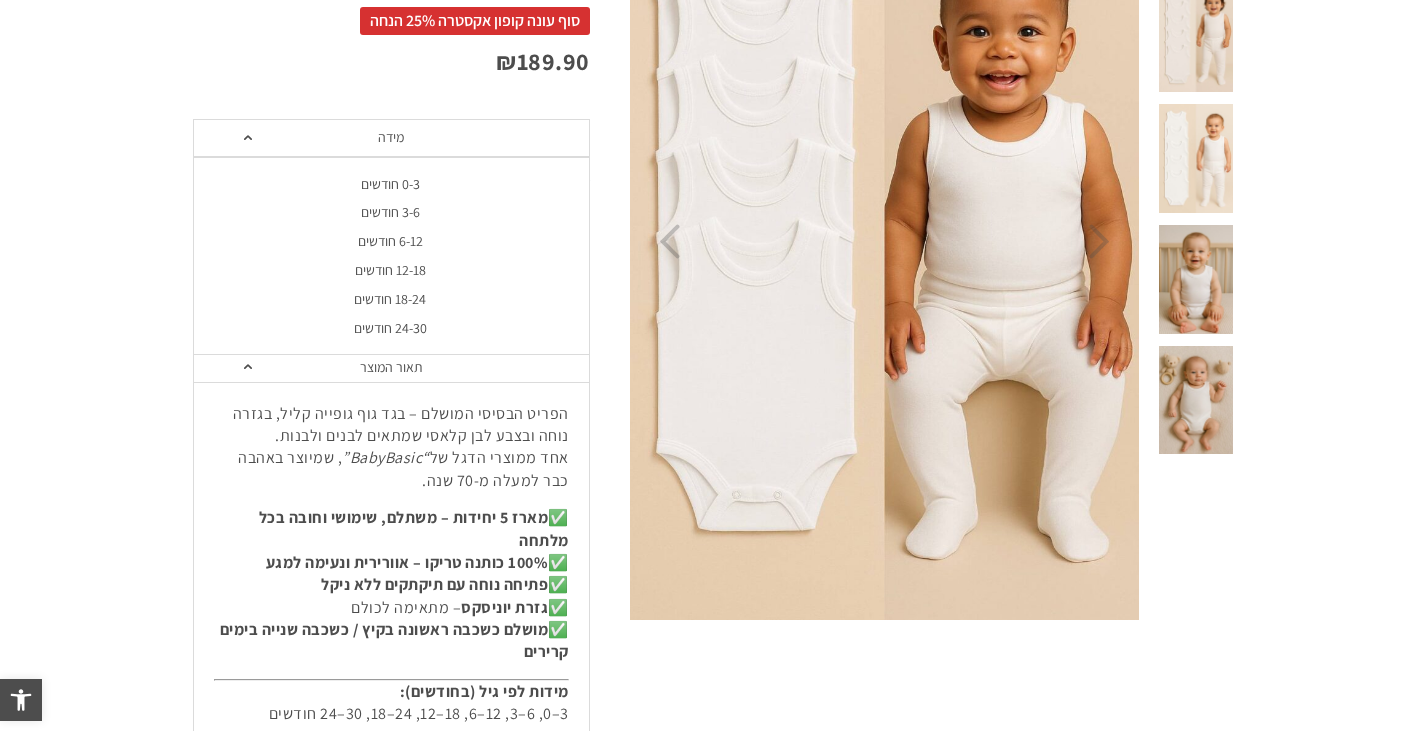 scroll, scrollTop: 400, scrollLeft: 0, axis: vertical 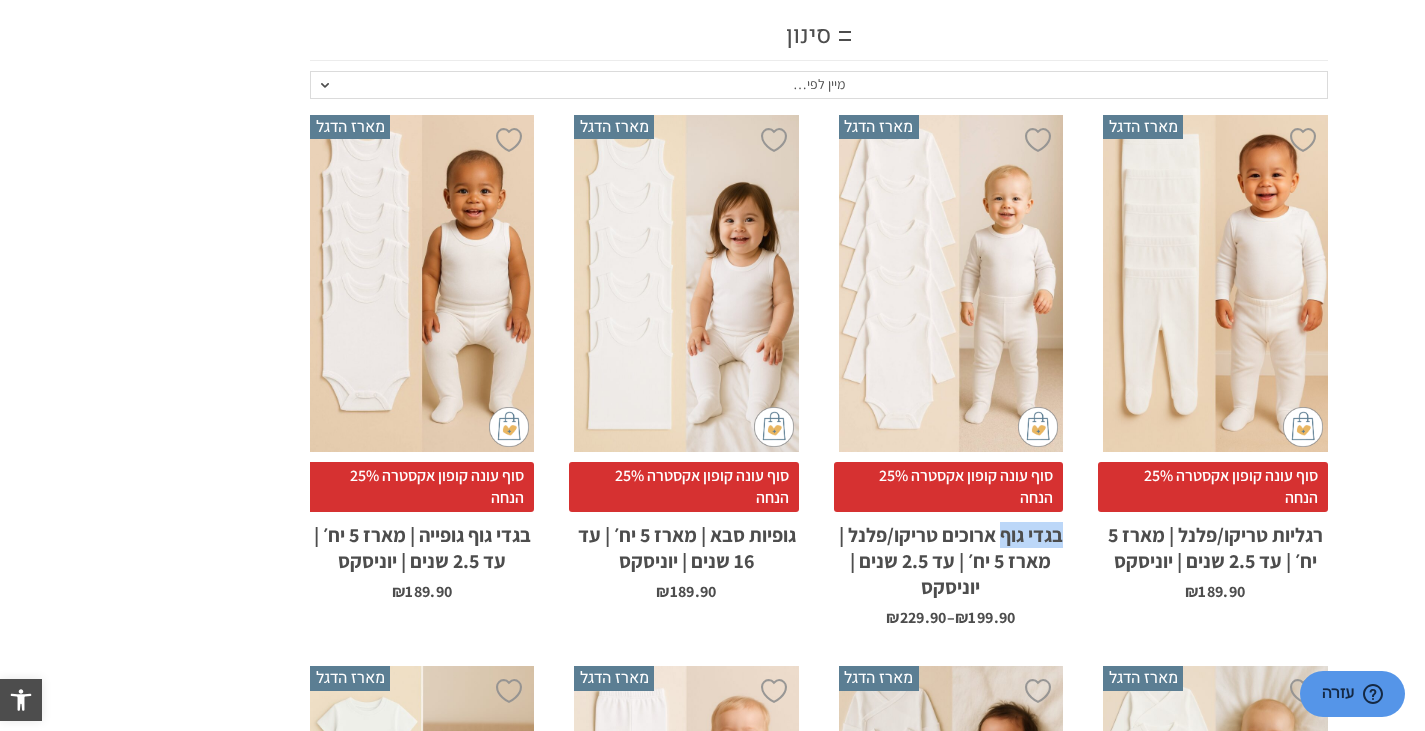 drag, startPoint x: 1074, startPoint y: 535, endPoint x: 1001, endPoint y: 525, distance: 73.68175 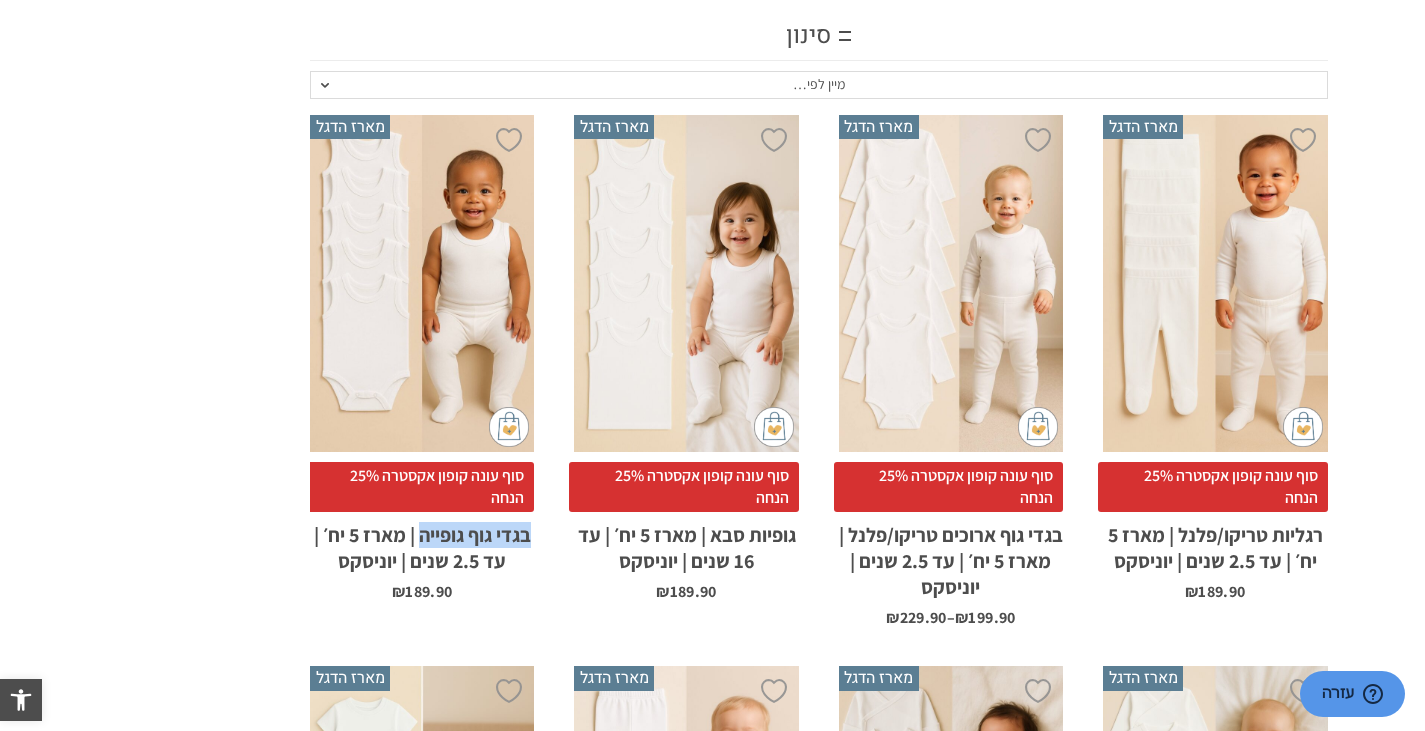 drag, startPoint x: 550, startPoint y: 537, endPoint x: 419, endPoint y: 530, distance: 131.18689 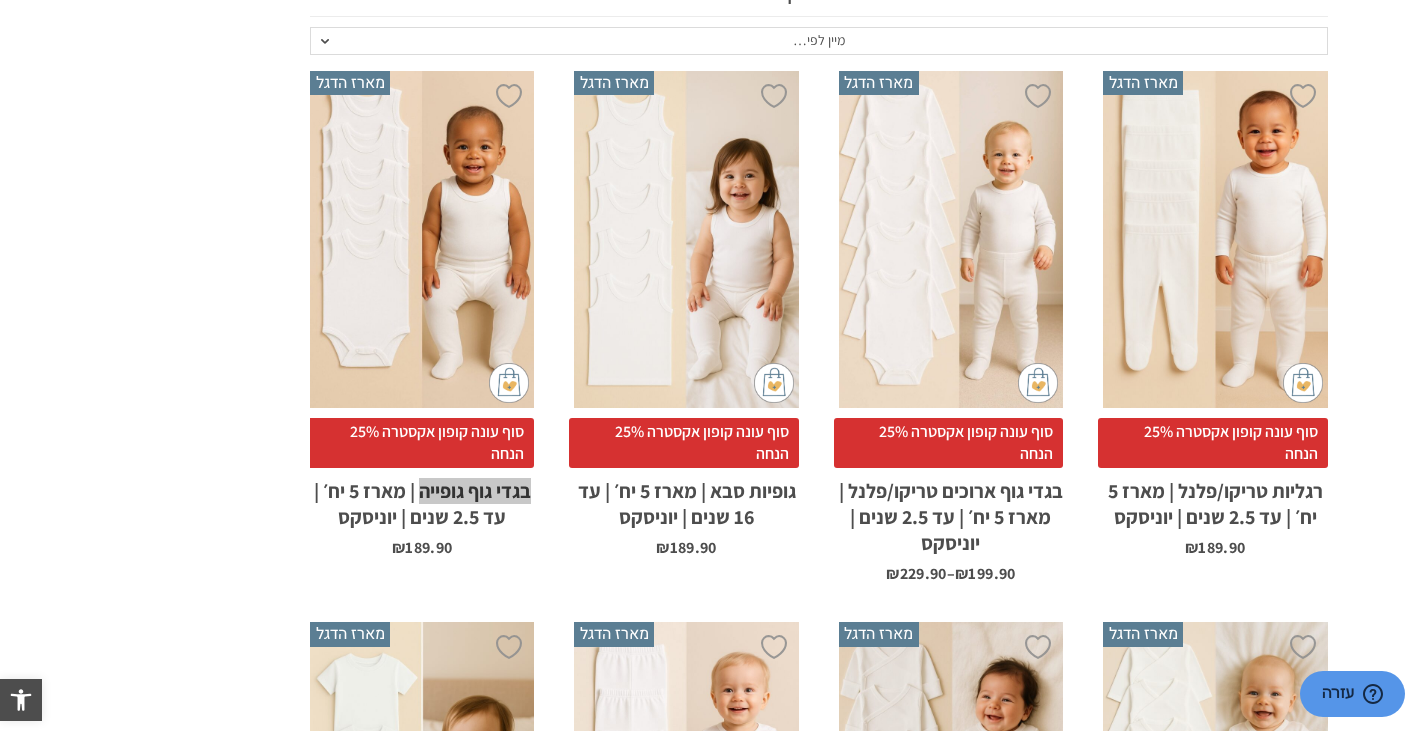 scroll, scrollTop: 600, scrollLeft: 0, axis: vertical 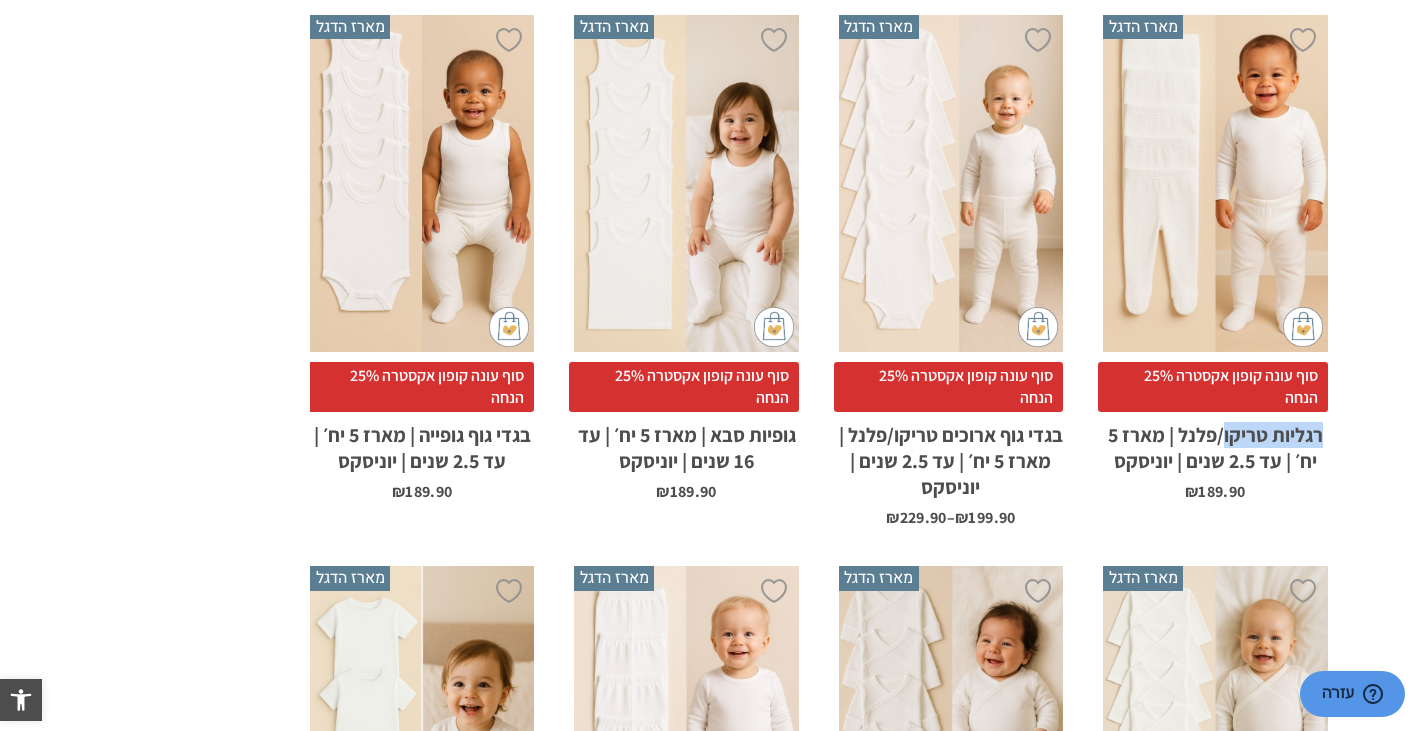 drag, startPoint x: 1339, startPoint y: 433, endPoint x: 1226, endPoint y: 445, distance: 113.63538 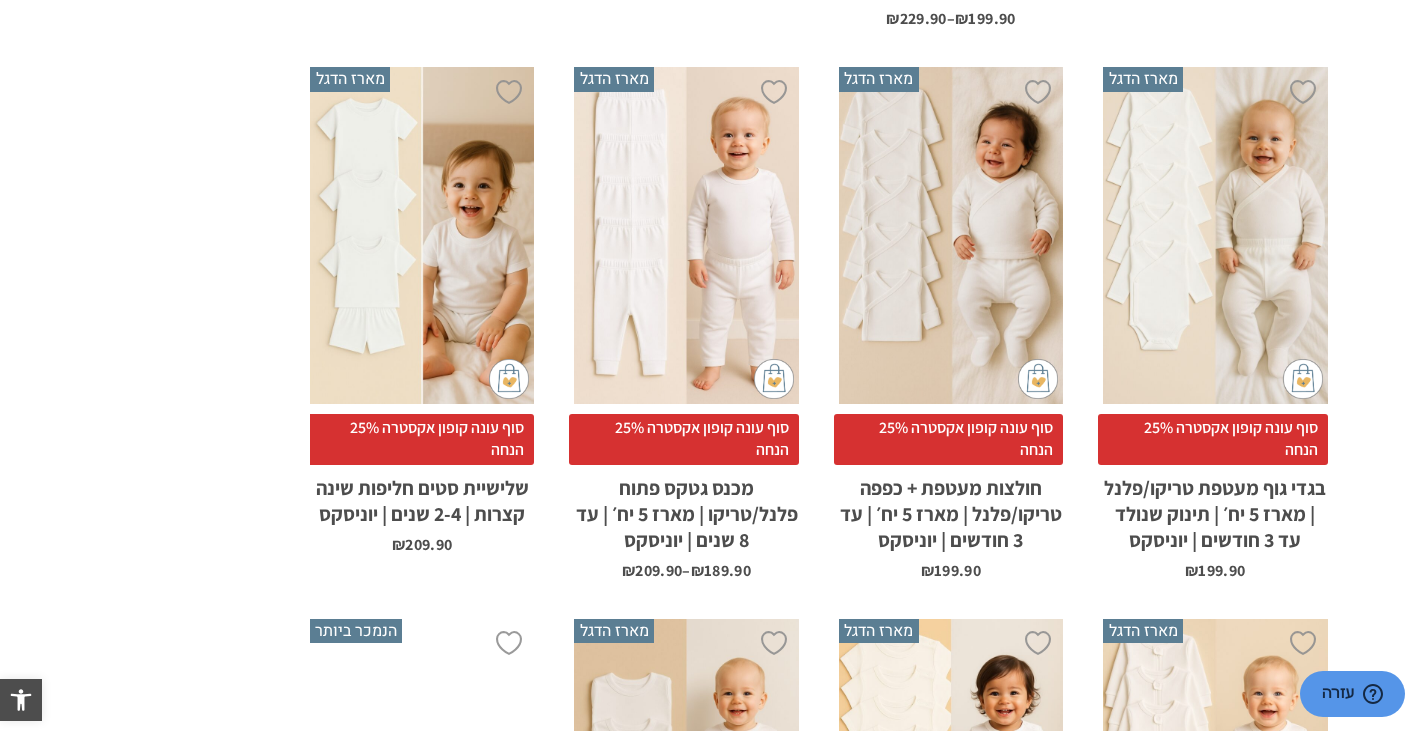 scroll, scrollTop: 1100, scrollLeft: 0, axis: vertical 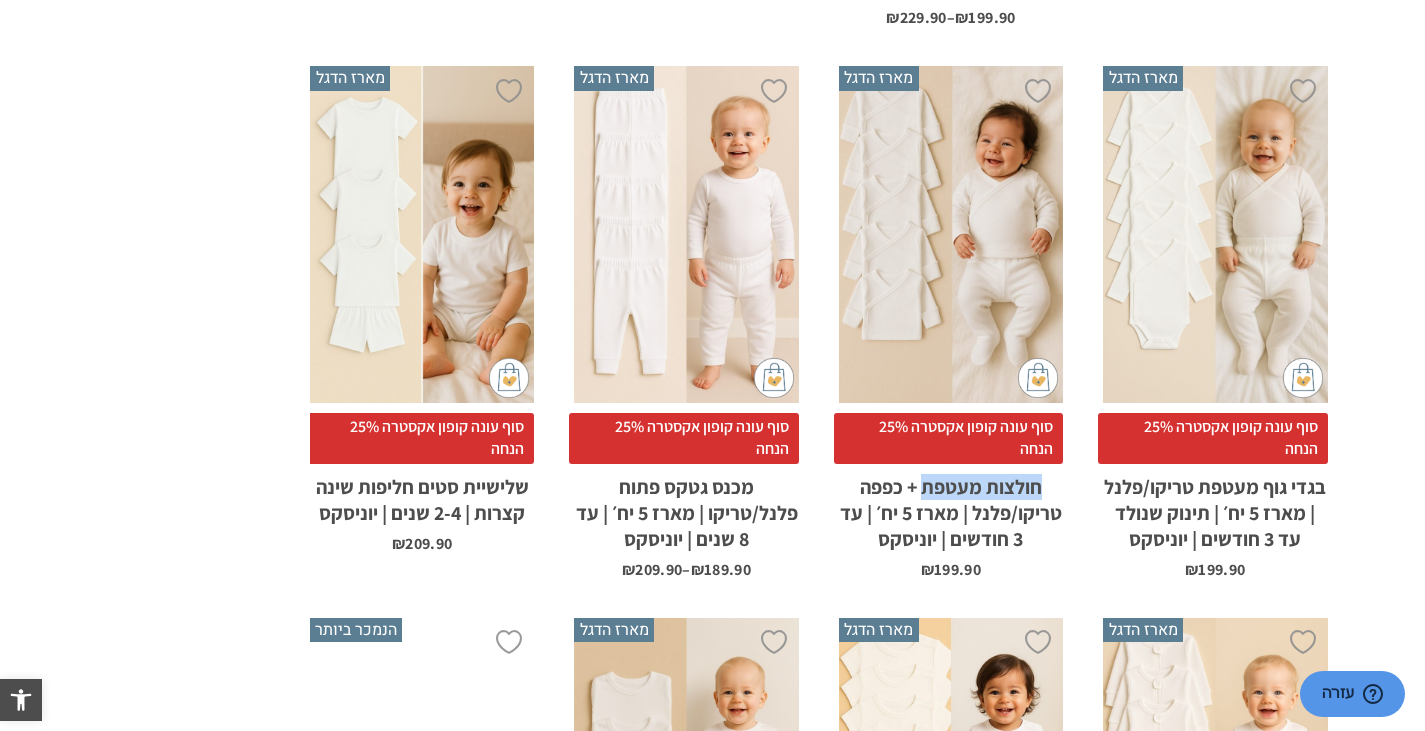 drag, startPoint x: 1078, startPoint y: 489, endPoint x: 926, endPoint y: 487, distance: 152.01315 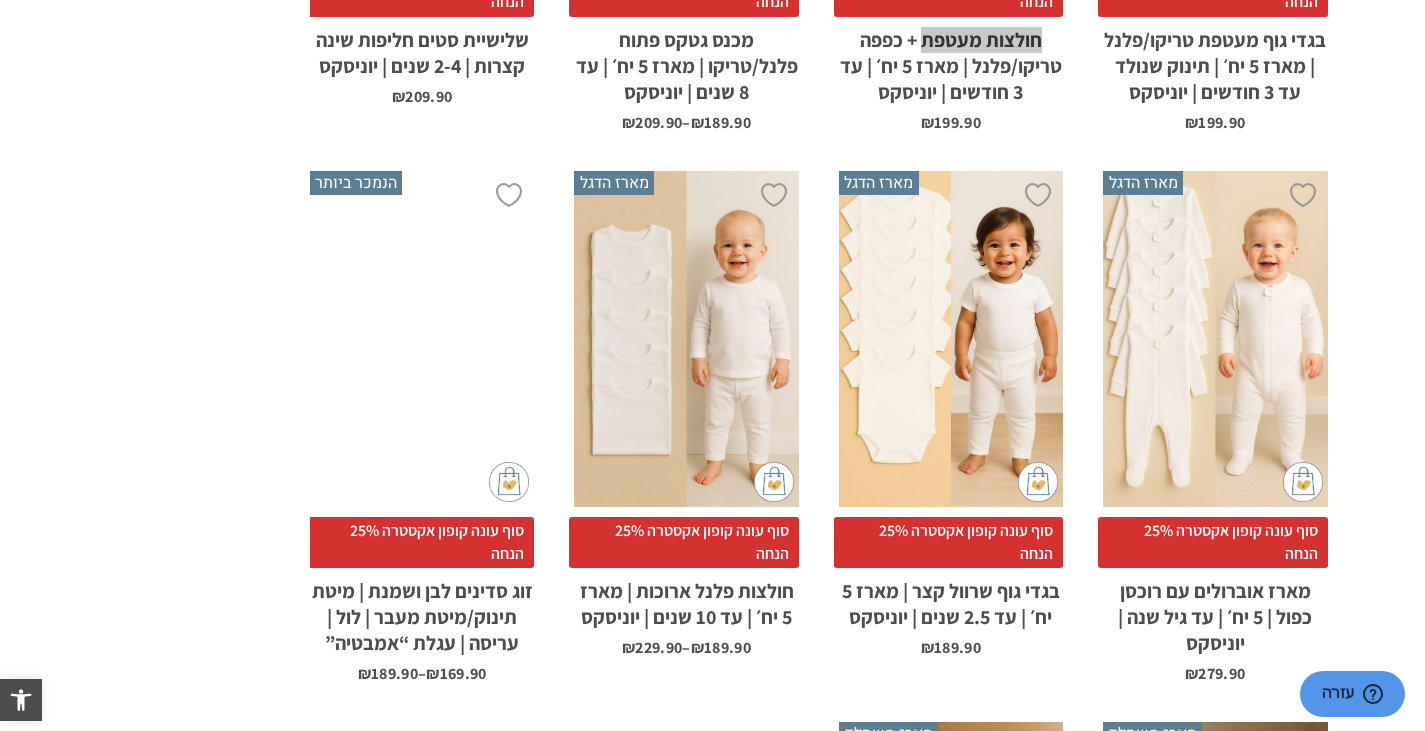 scroll, scrollTop: 1700, scrollLeft: 0, axis: vertical 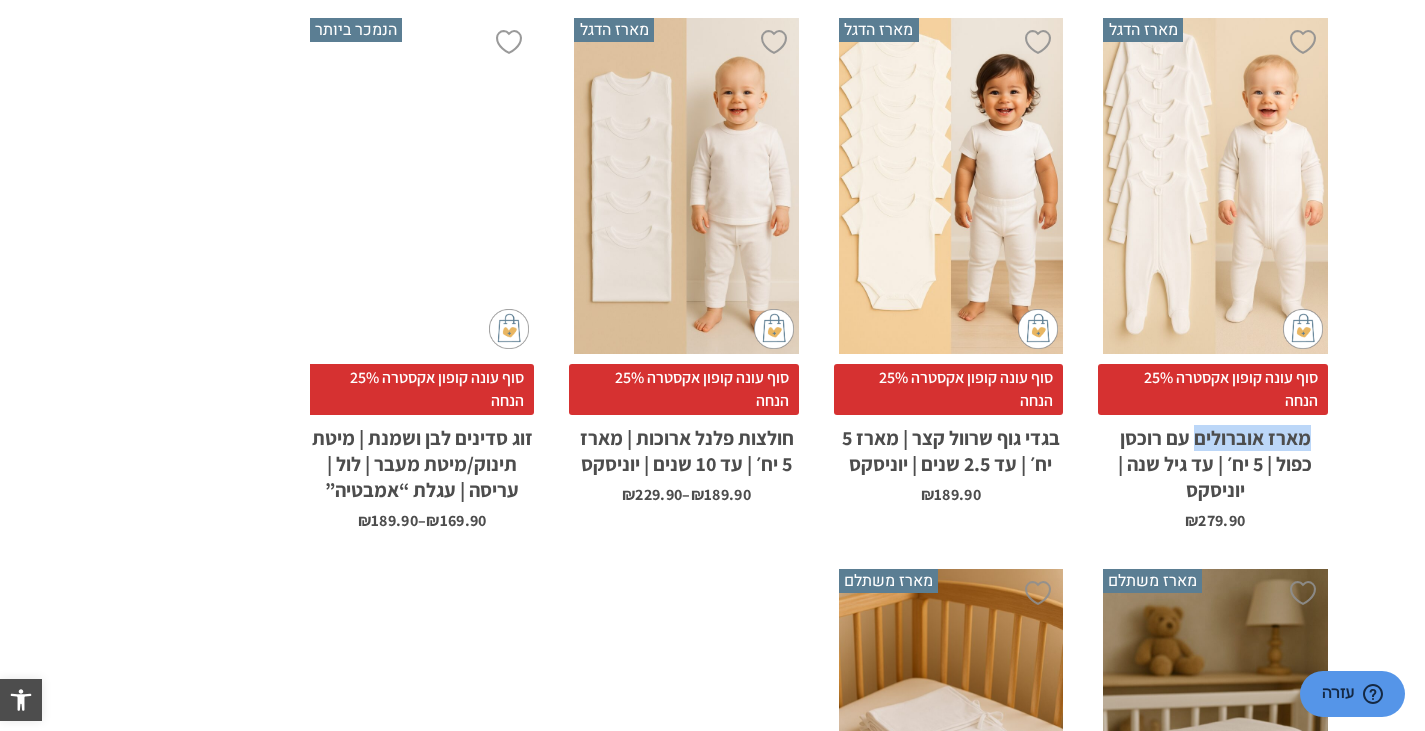 drag, startPoint x: 1333, startPoint y: 435, endPoint x: 1198, endPoint y: 437, distance: 135.01482 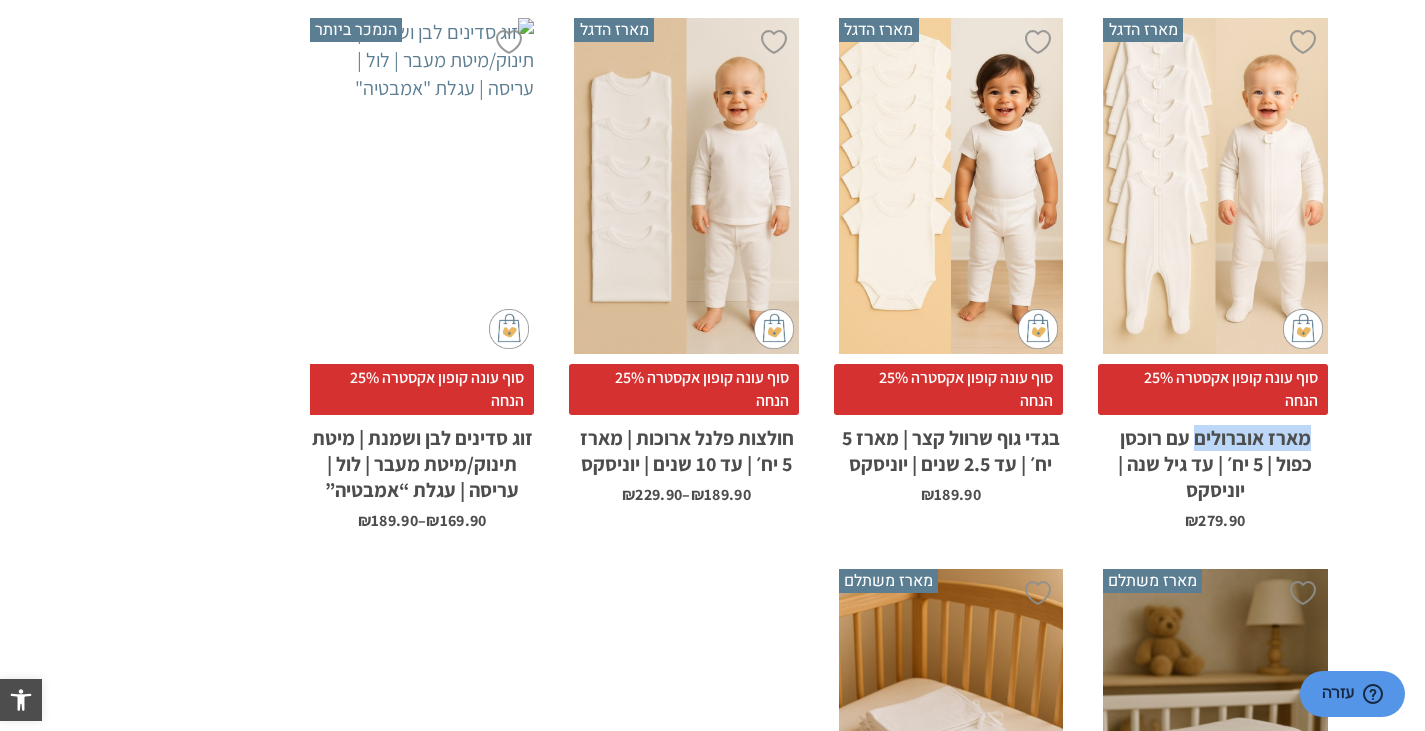 click on "**********" at bounding box center [818, -67] 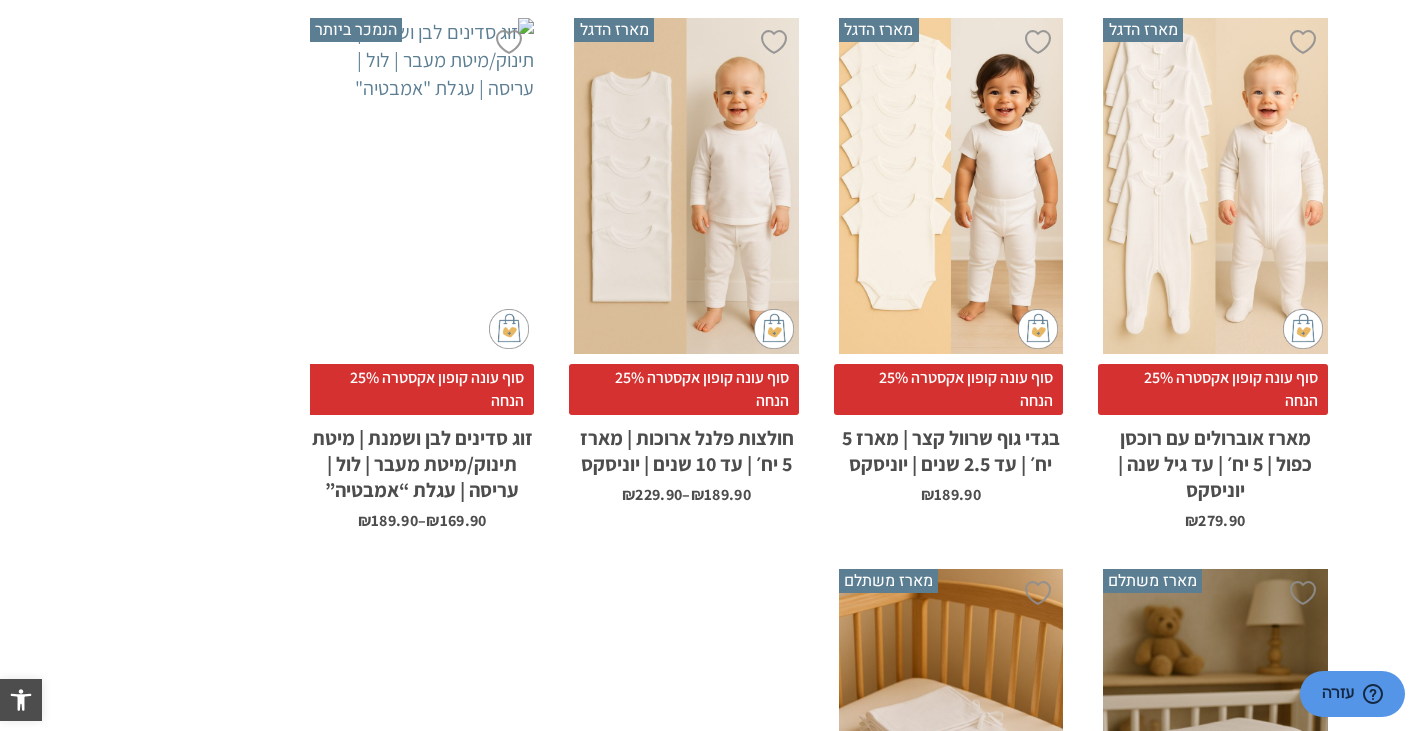 click on "הוספה ל-Wishlist
מארז הדגל
x
בחירת מידה
0-3m
3-6m
6-12m
סוף עונה קופון אקסטרה 25% הנחה מארז אוברולים עם רוכסן כפול | 5 יח׳ | עד גיל שנה | יוניסקס
₪ 279.90" at bounding box center [1215, 273] 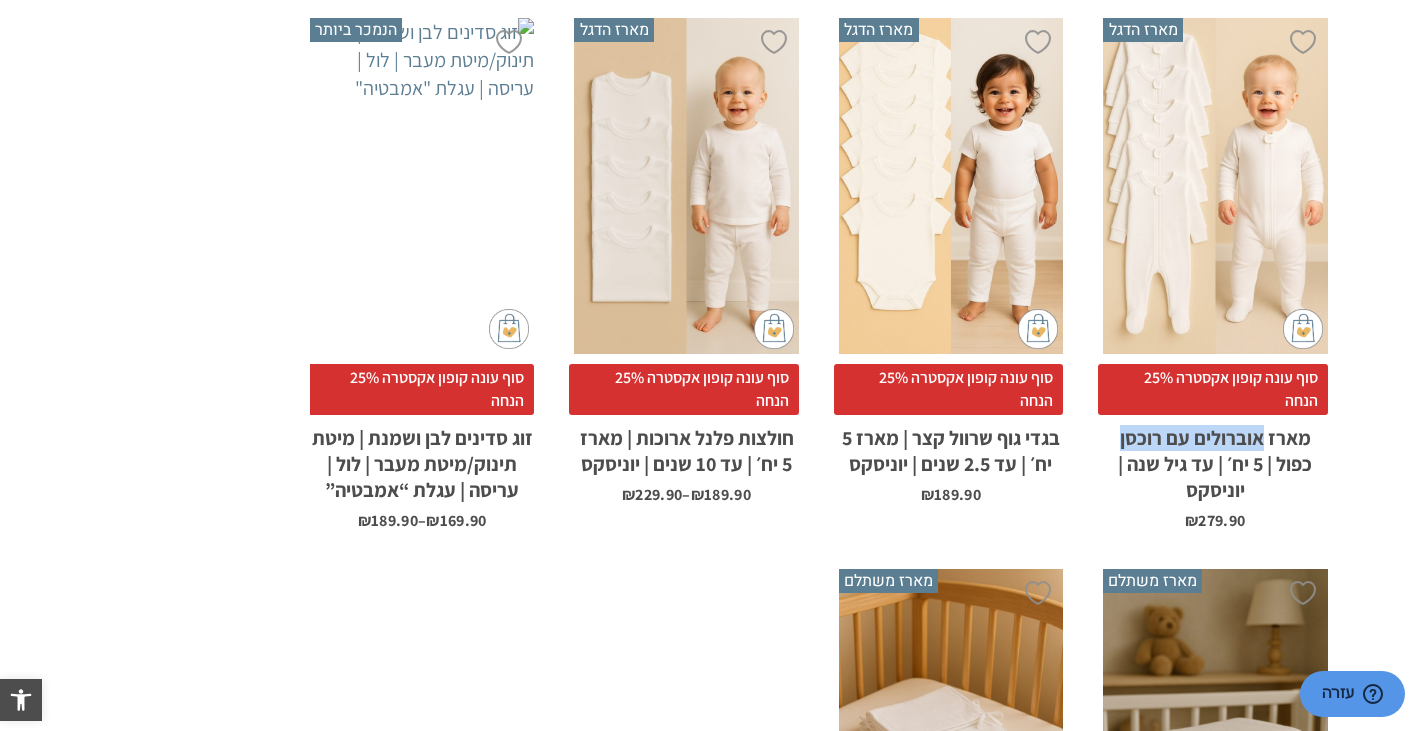 drag, startPoint x: 1091, startPoint y: 441, endPoint x: 1261, endPoint y: 445, distance: 170.04706 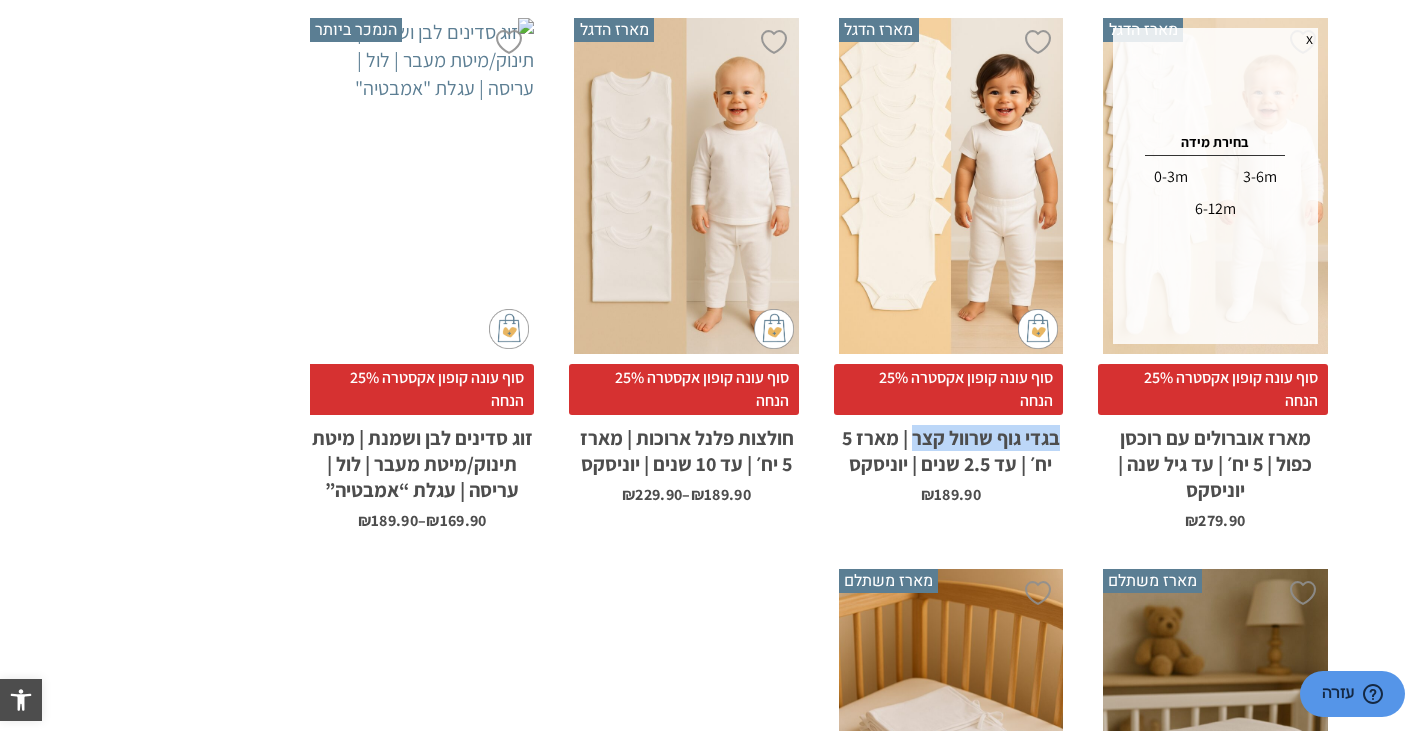 drag, startPoint x: 1074, startPoint y: 434, endPoint x: 914, endPoint y: 437, distance: 160.02812 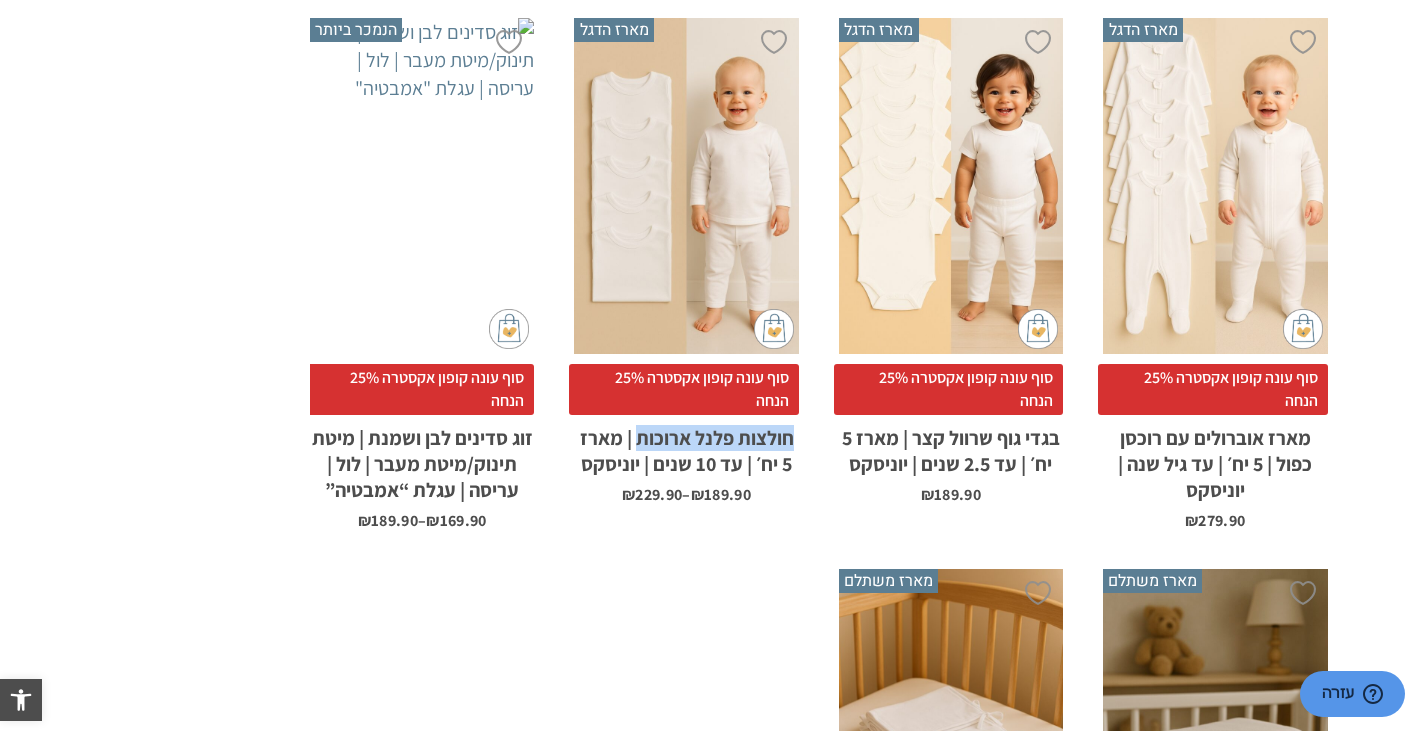 drag, startPoint x: 817, startPoint y: 436, endPoint x: 635, endPoint y: 432, distance: 182.04395 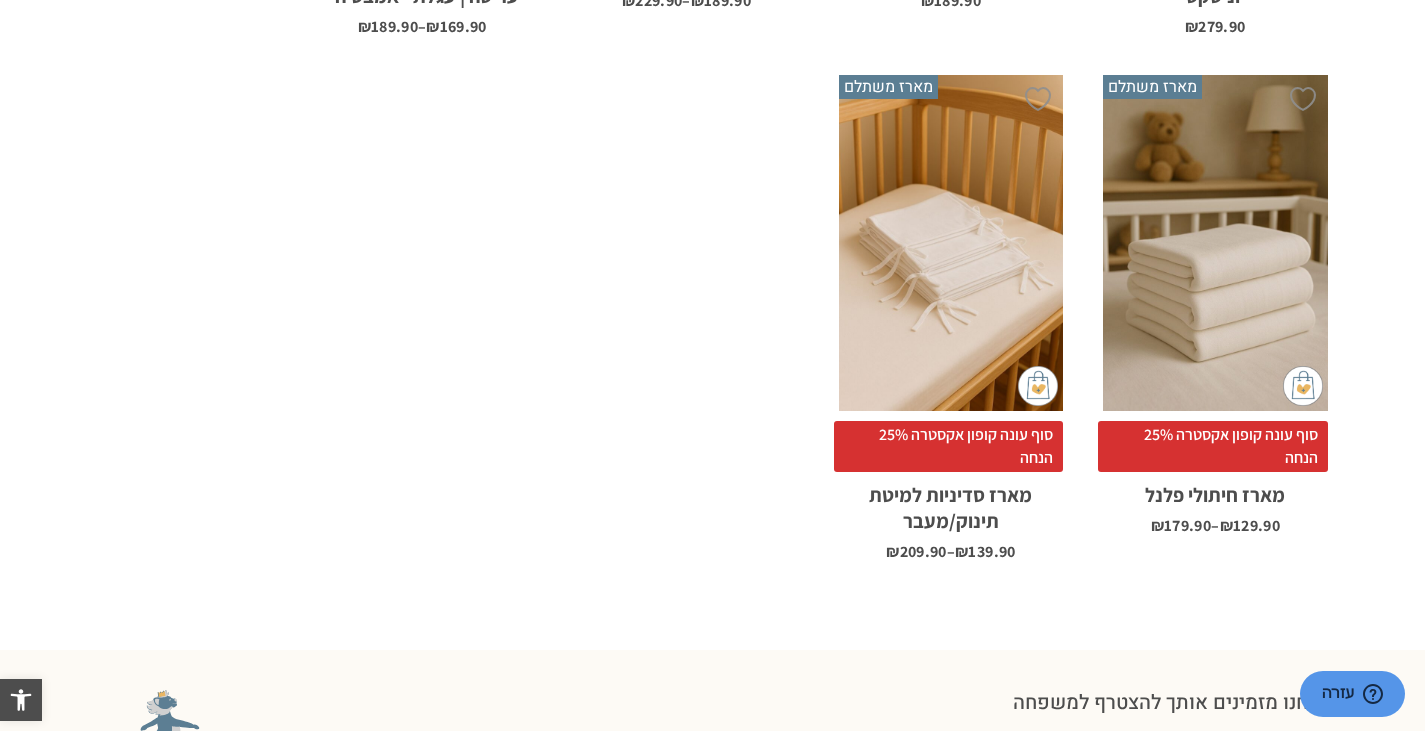 scroll, scrollTop: 2200, scrollLeft: 0, axis: vertical 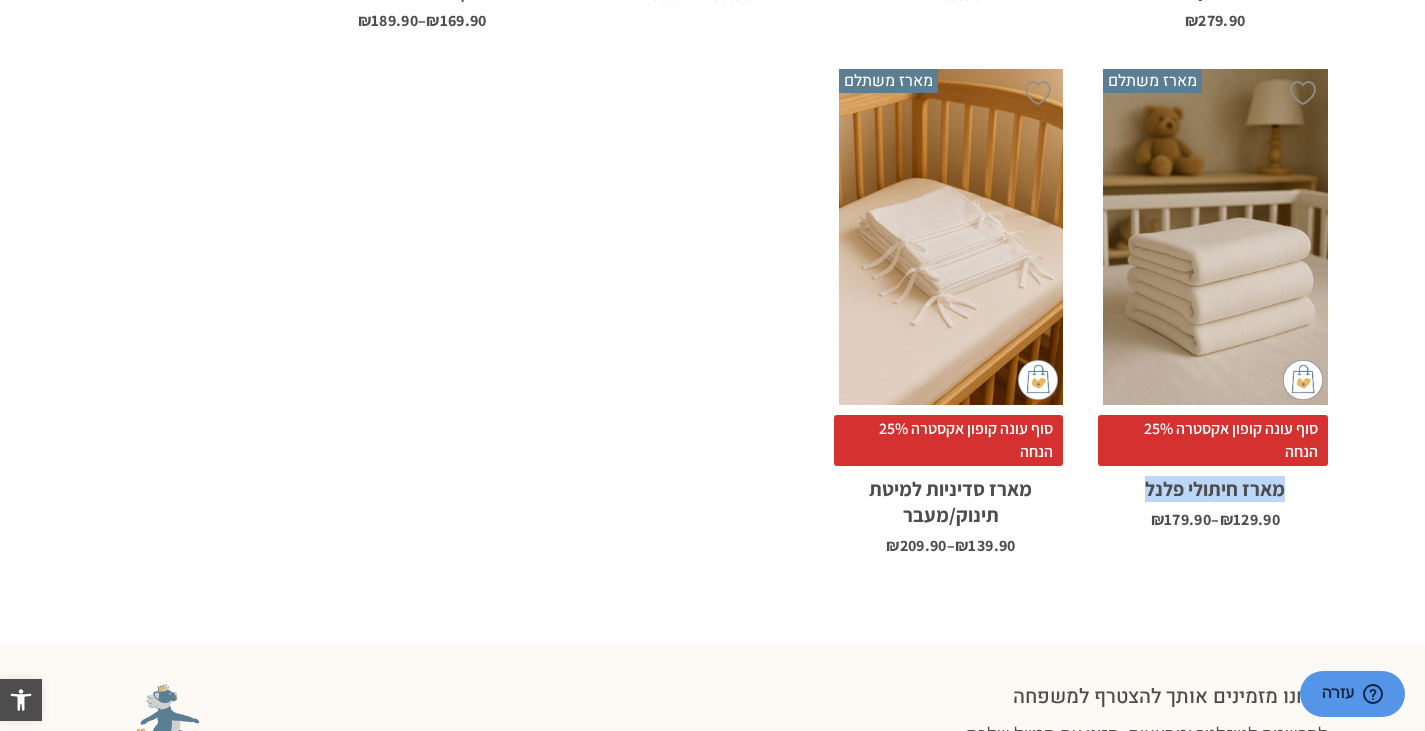drag, startPoint x: 1086, startPoint y: 486, endPoint x: 1292, endPoint y: 483, distance: 206.02185 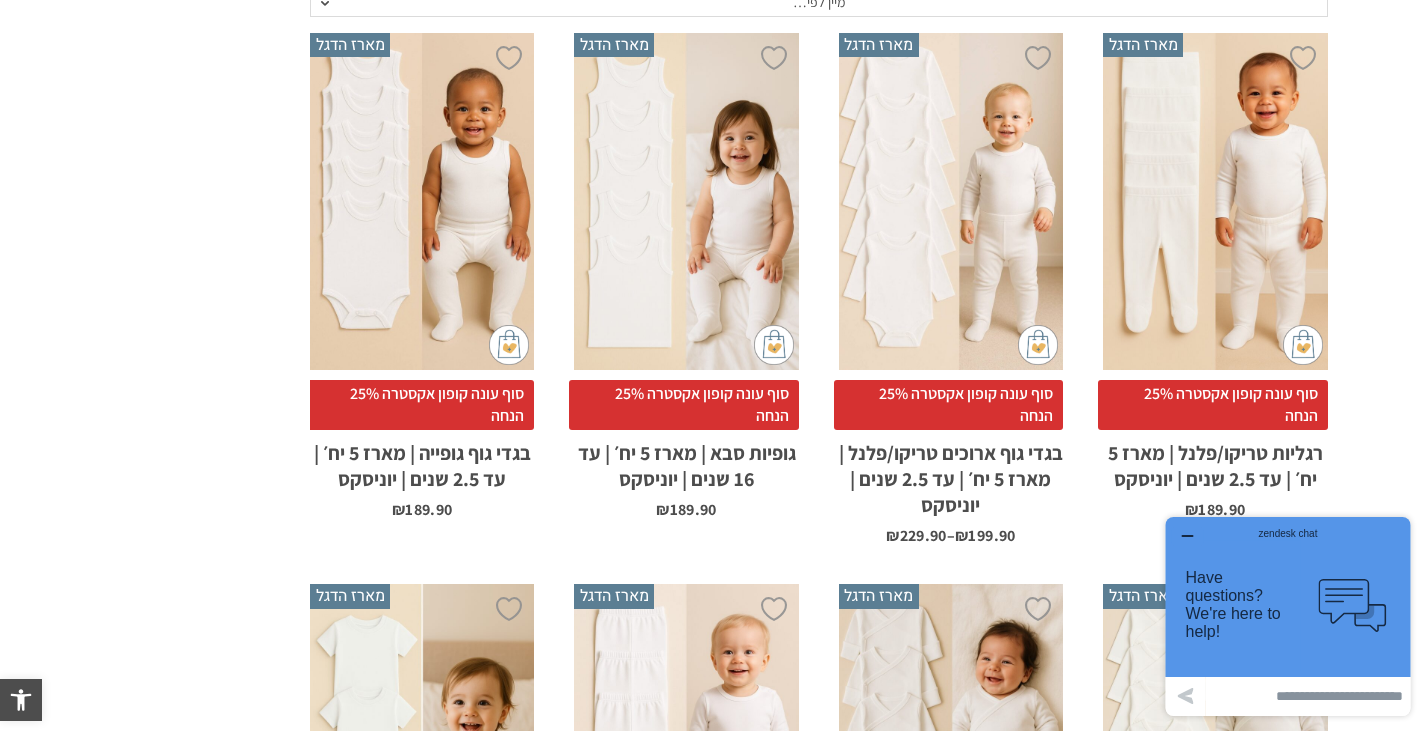 scroll, scrollTop: 500, scrollLeft: 0, axis: vertical 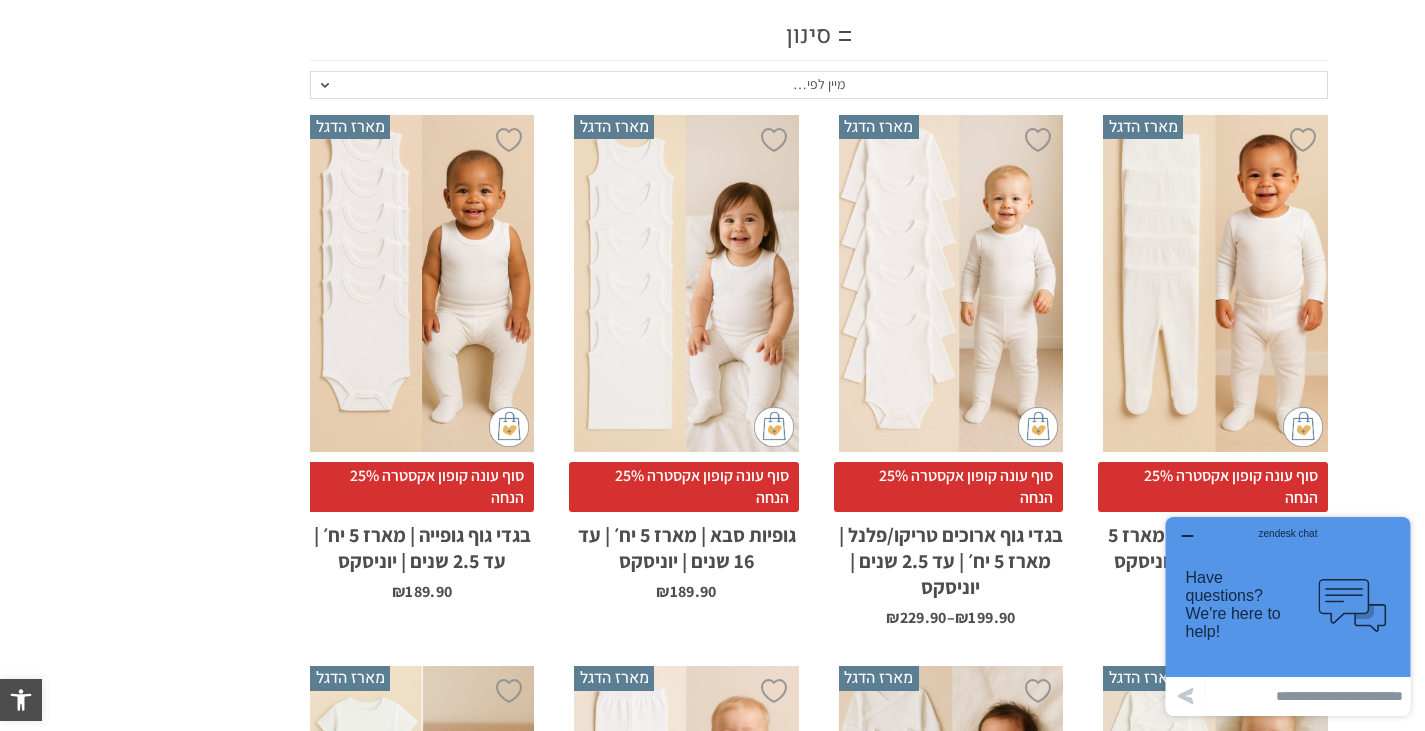 click on "**********" at bounding box center [712, 1133] 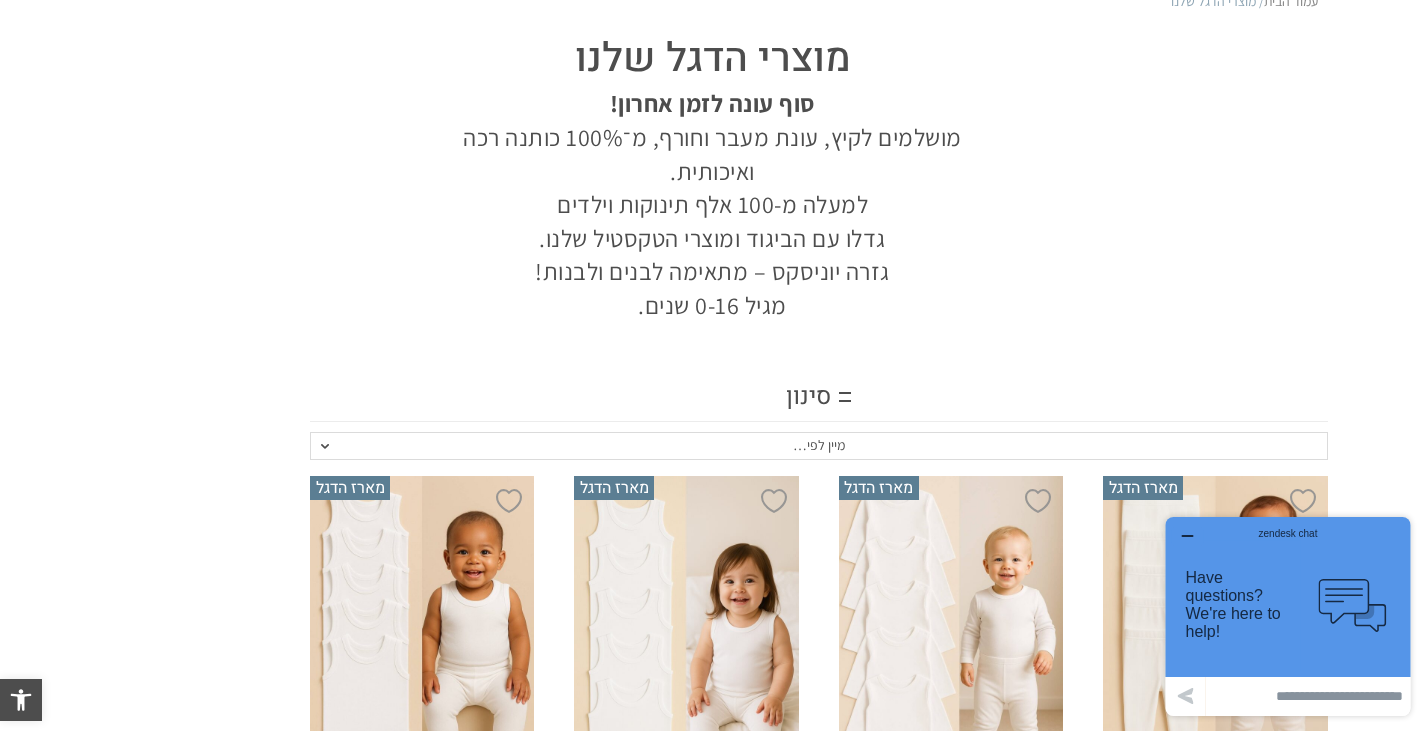 scroll, scrollTop: 0, scrollLeft: 0, axis: both 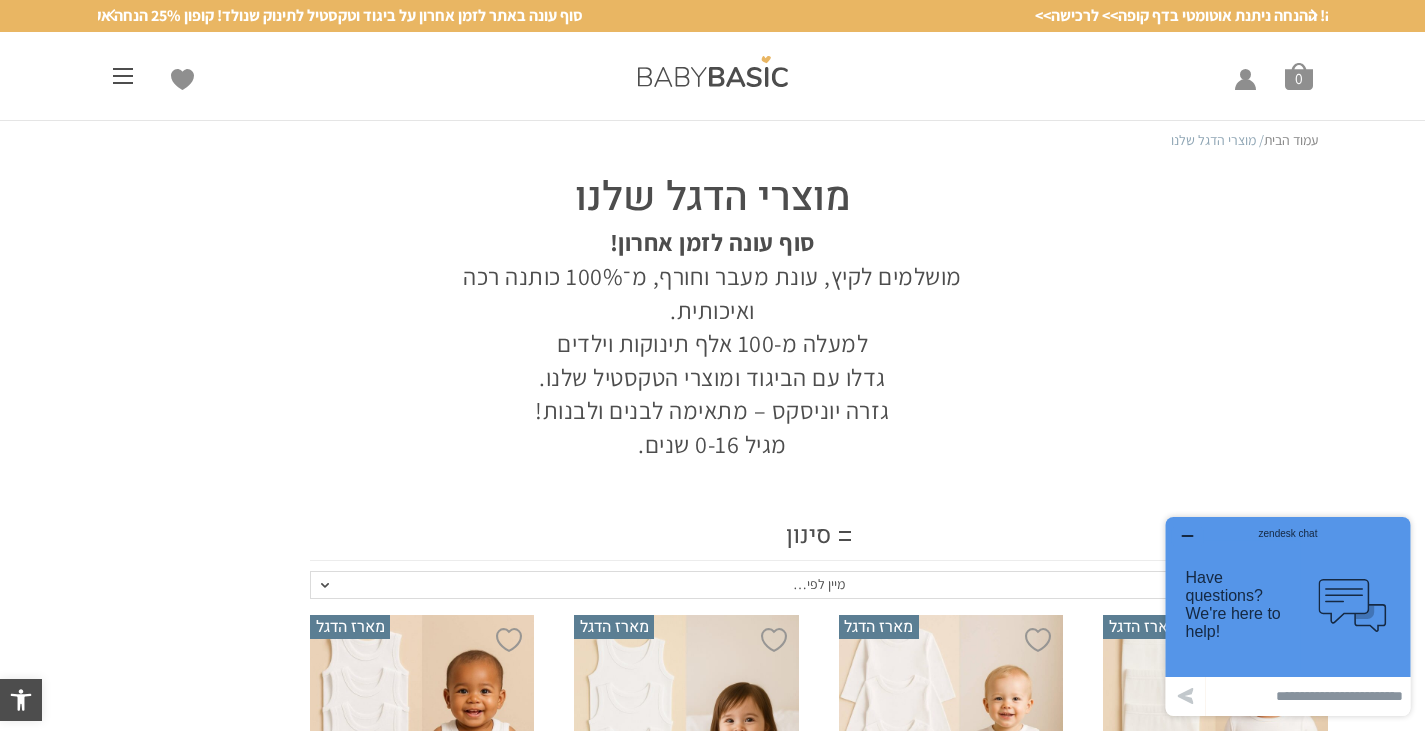 click on "מוצרי הדגל שלנו" at bounding box center (713, 198) 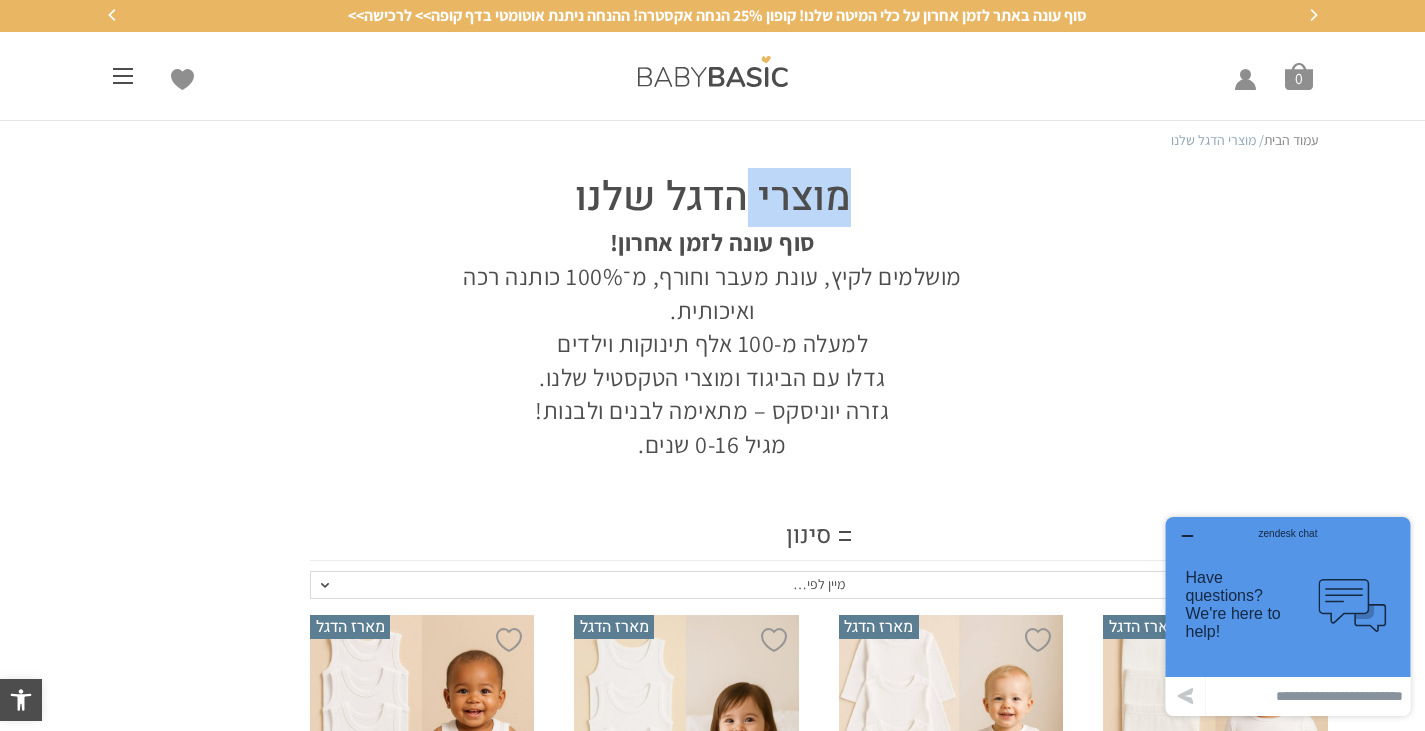 click on "מוצרי הדגל שלנו" at bounding box center (713, 198) 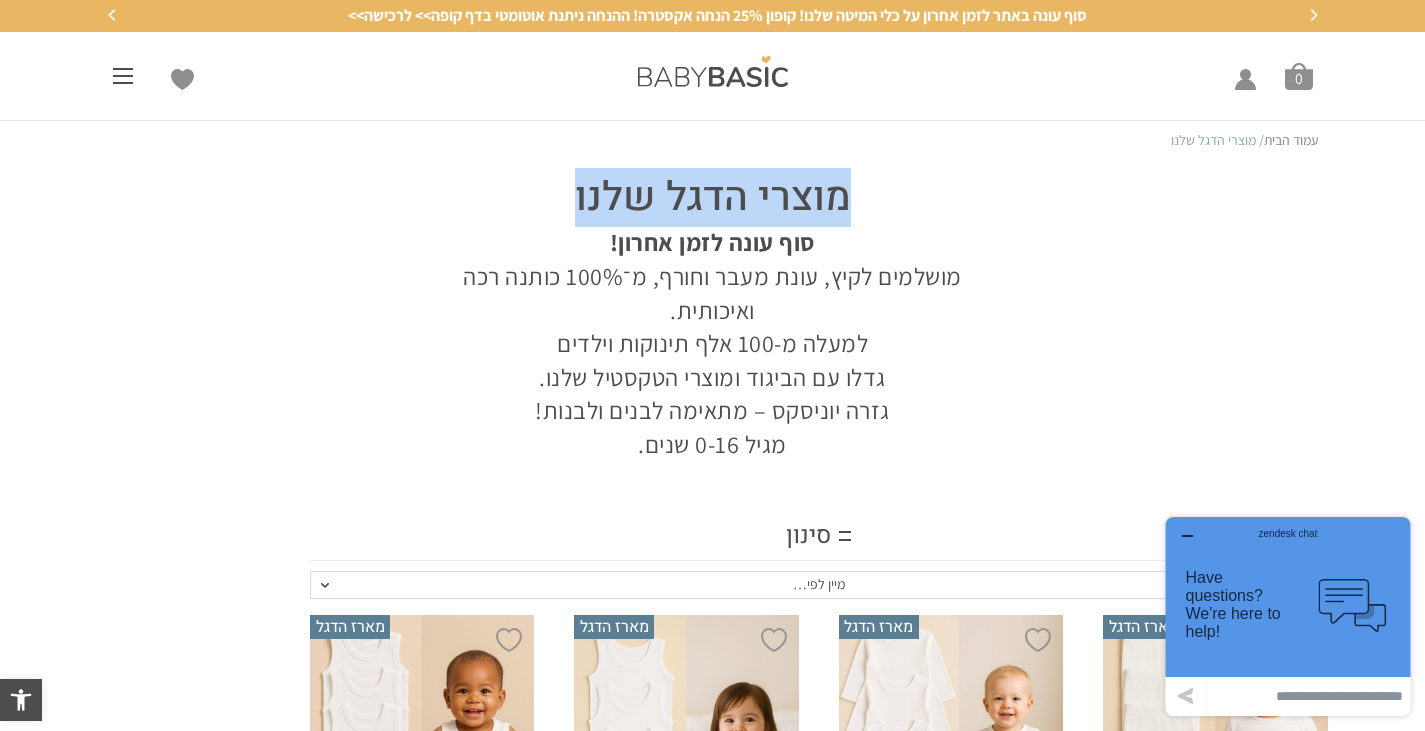 click on "מוצרי הדגל שלנו" at bounding box center [713, 198] 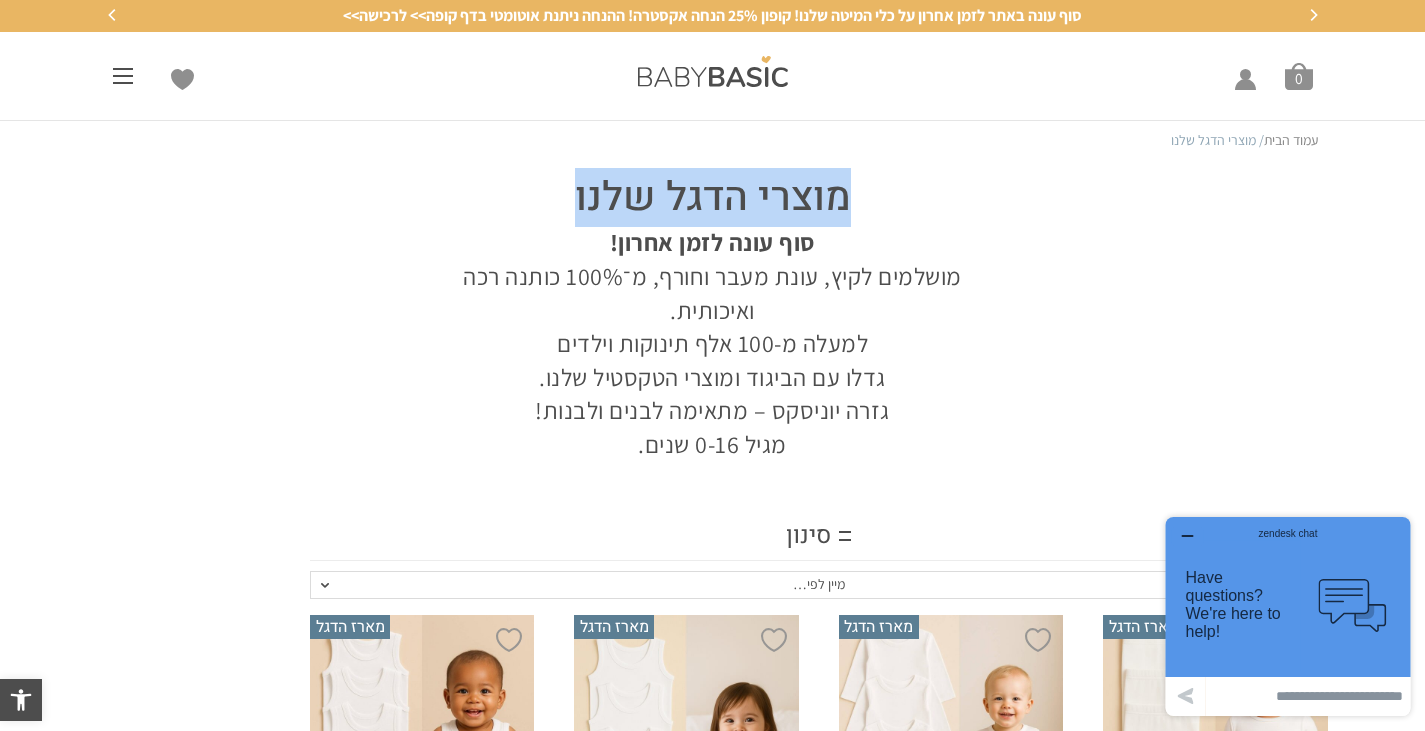 copy on "מוצרי הדגל שלנו" 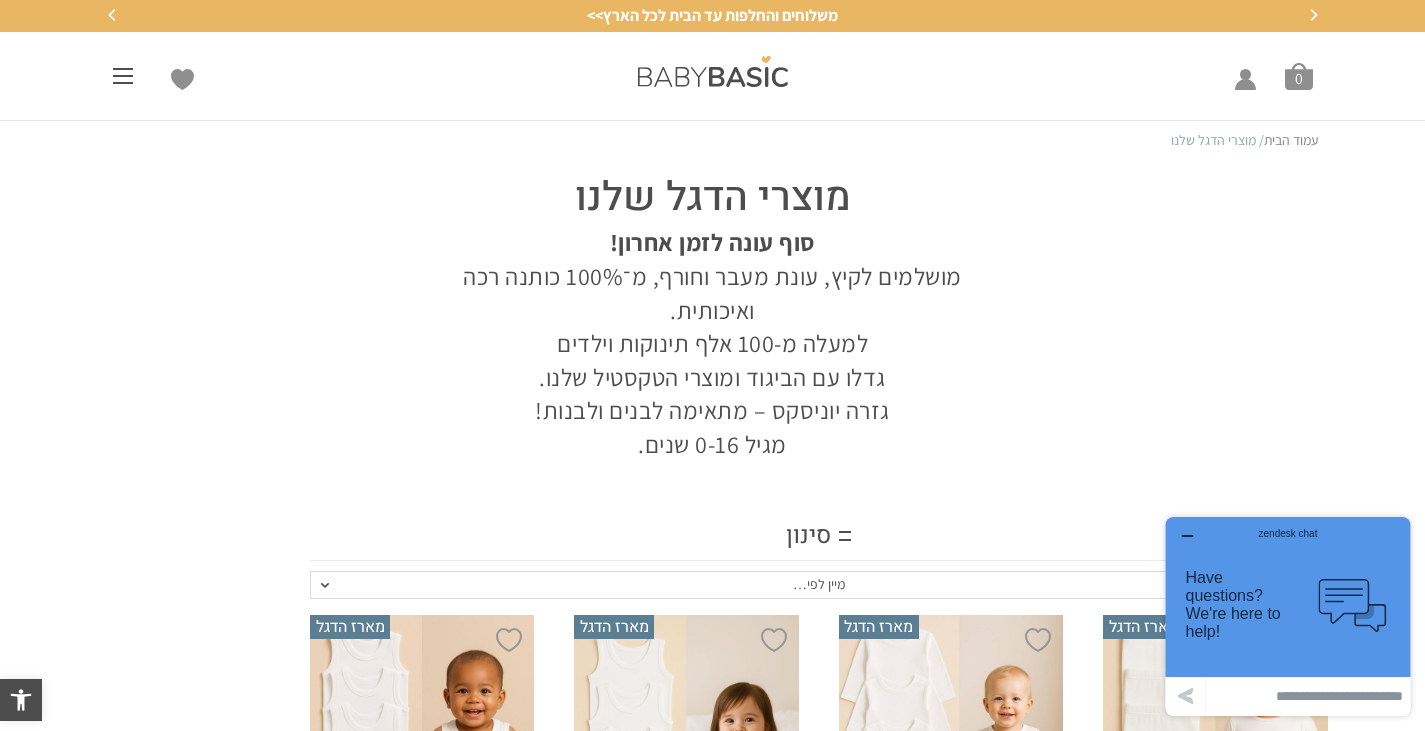 click on "מוצרי הדגל שלנו
סוף עונה לזמן אחרון!
מושלמים לקיץ, עונת מעבר וחורף, מ־100% כותנה רכה ואיכותית.
למעלה מ-100 אלף תינוקות וילדים
גדלו עם הביגוד ומוצרי הטקסטיל שלנו.
גזרה יוניסקס – מתאימה לבנים ולבנות!
מגיל 0-16 שנים." at bounding box center (713, 310) 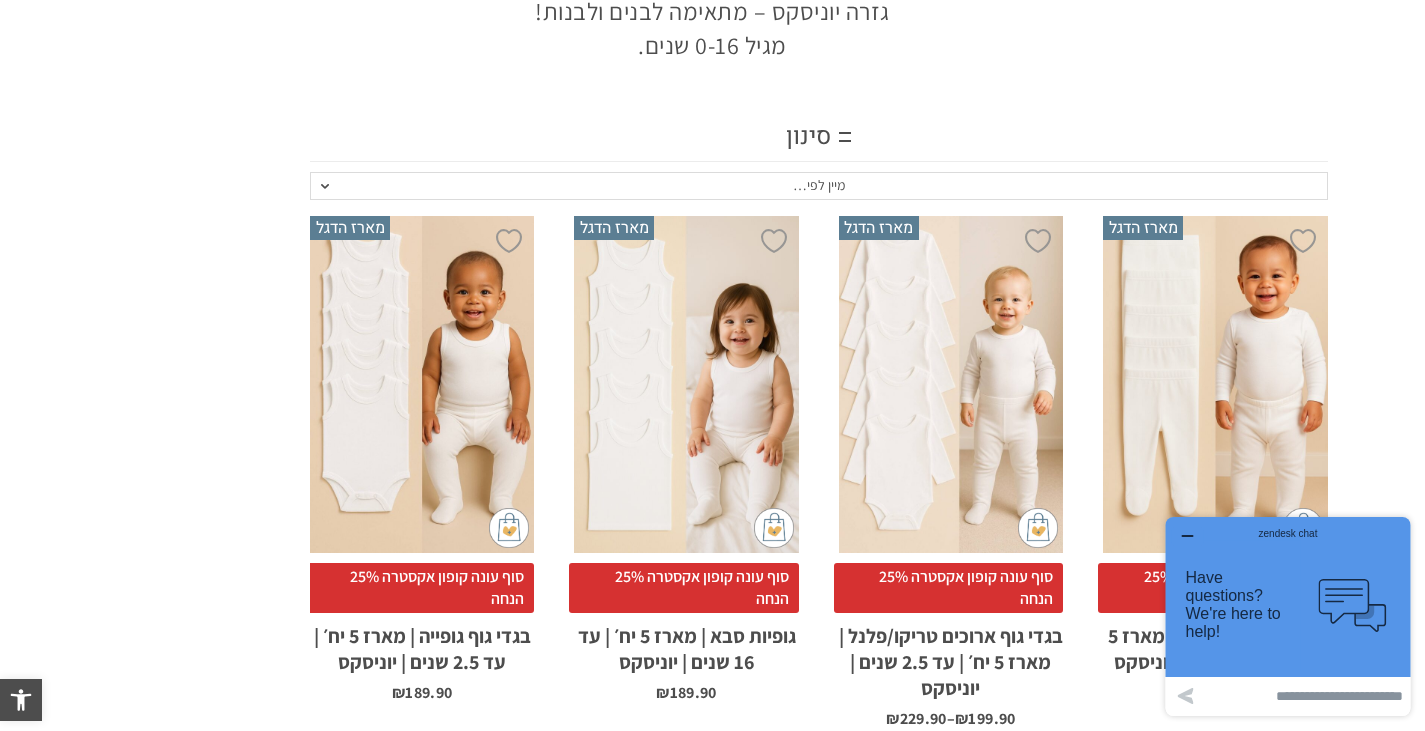 scroll, scrollTop: 400, scrollLeft: 0, axis: vertical 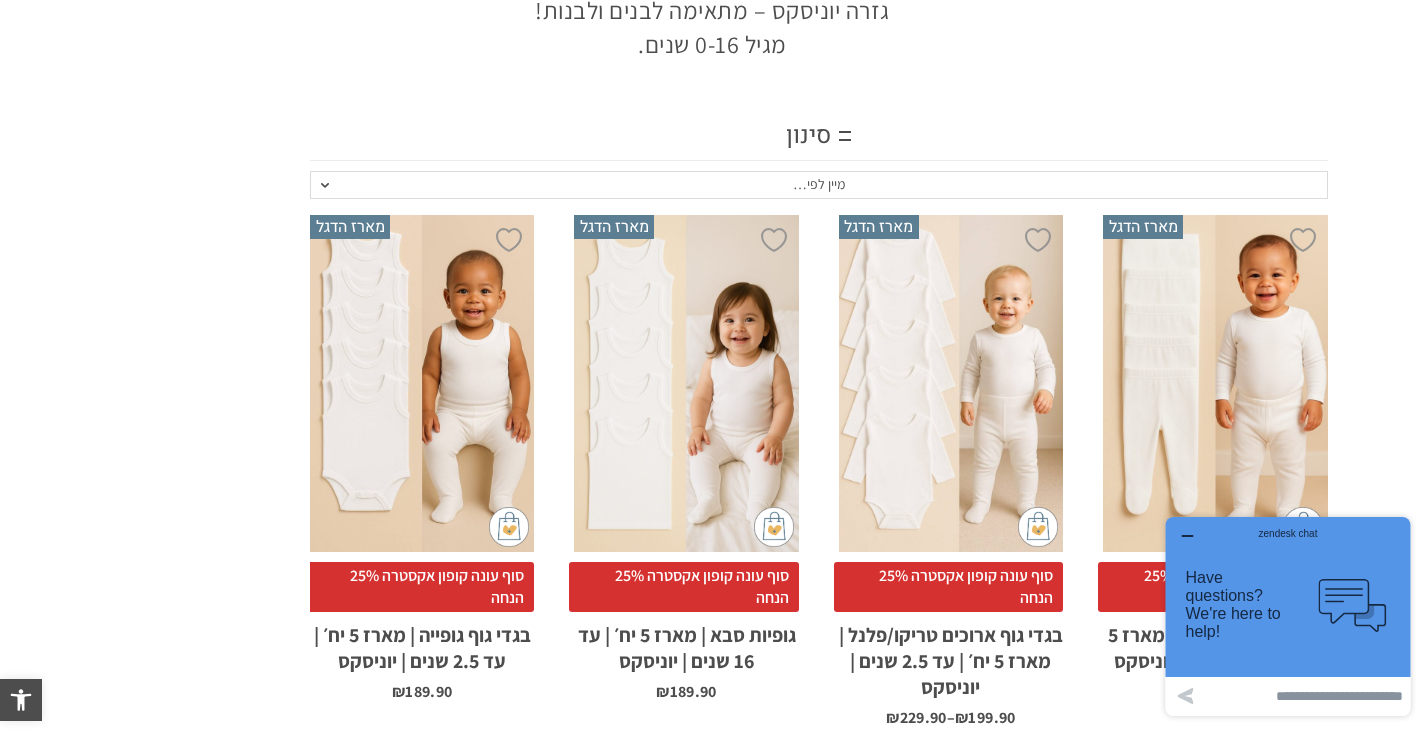click at bounding box center (1187, 537) 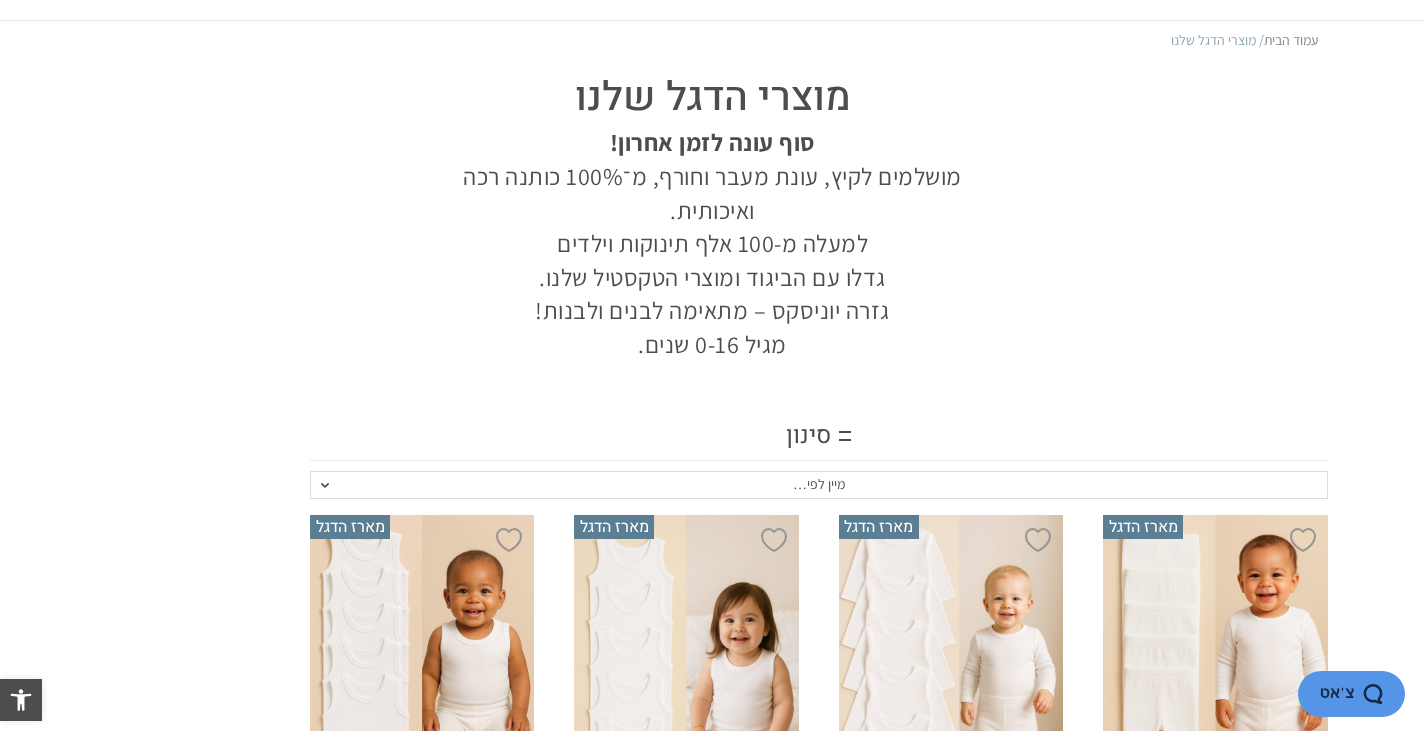 scroll, scrollTop: 0, scrollLeft: 0, axis: both 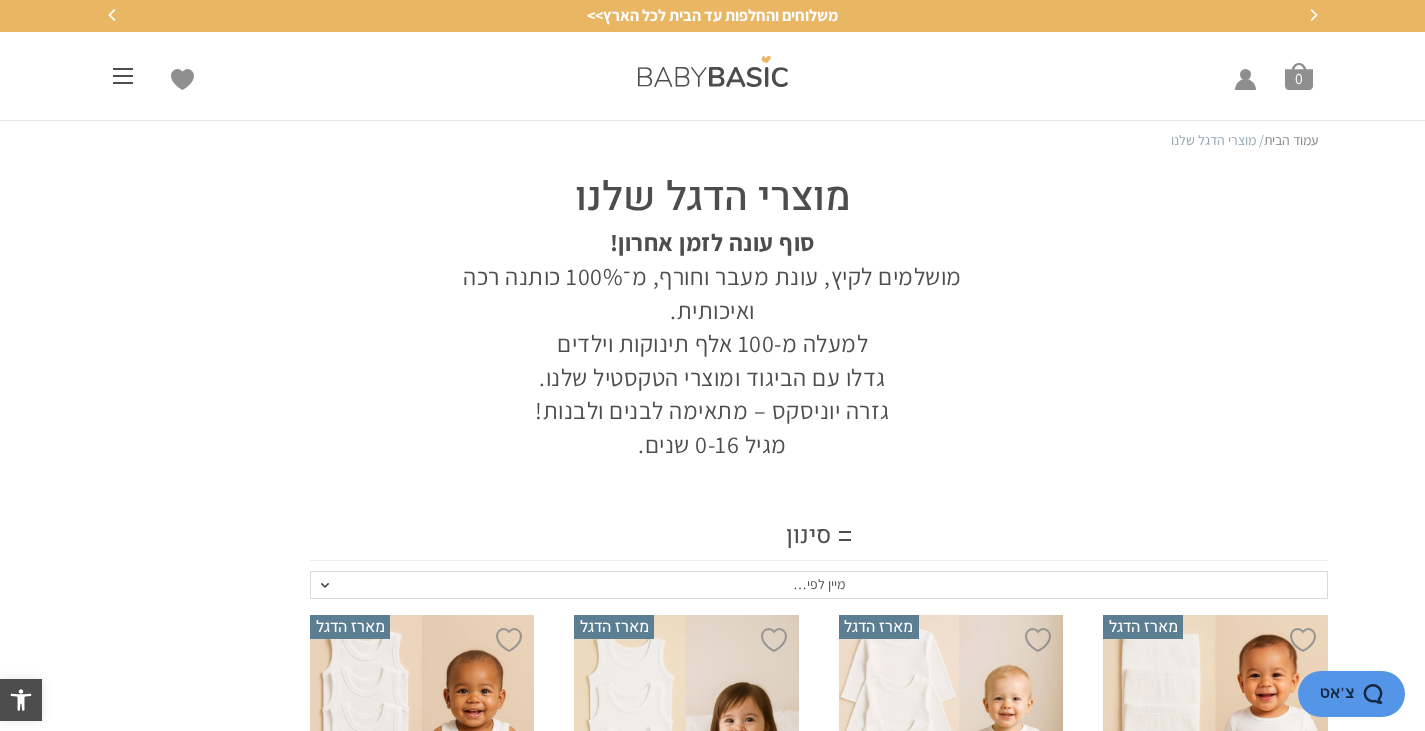 drag, startPoint x: 979, startPoint y: 267, endPoint x: 636, endPoint y: 303, distance: 344.88403 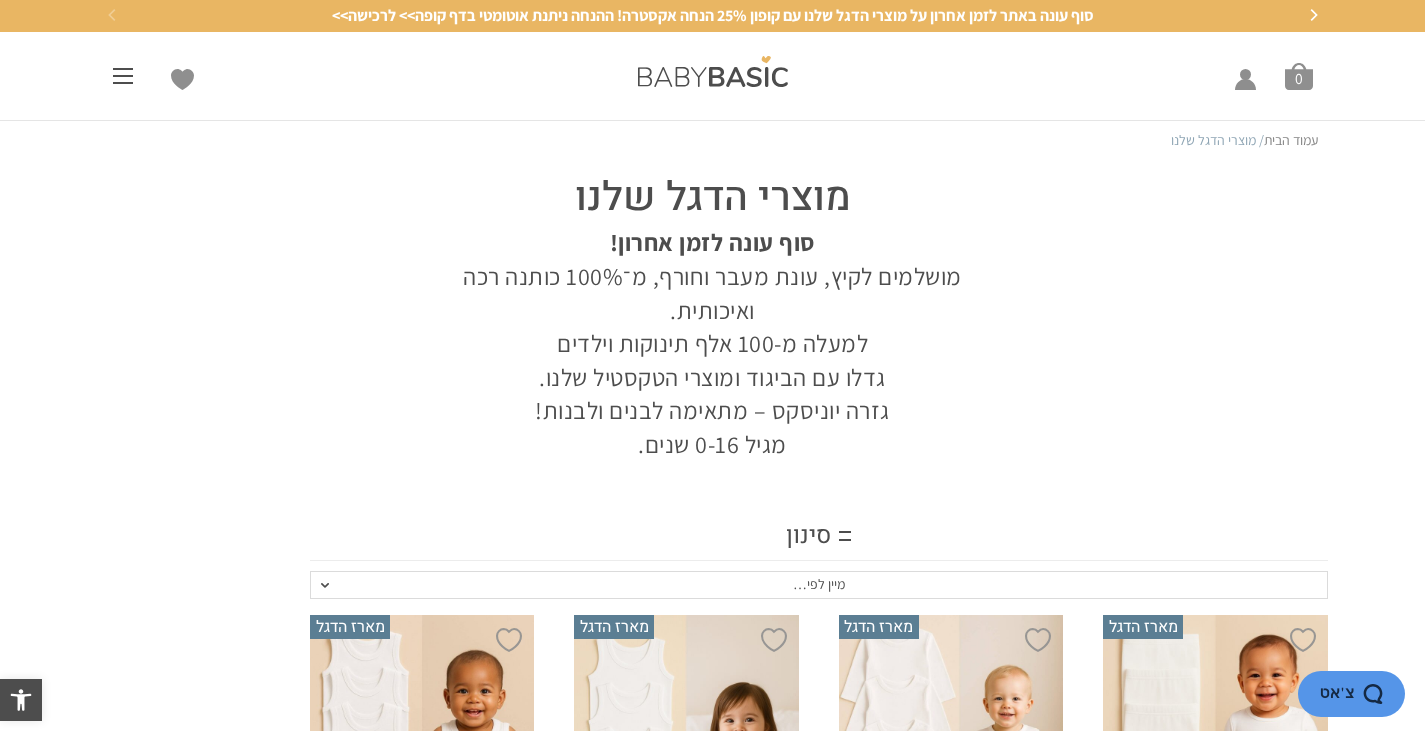 drag, startPoint x: 898, startPoint y: 341, endPoint x: 510, endPoint y: 367, distance: 388.87015 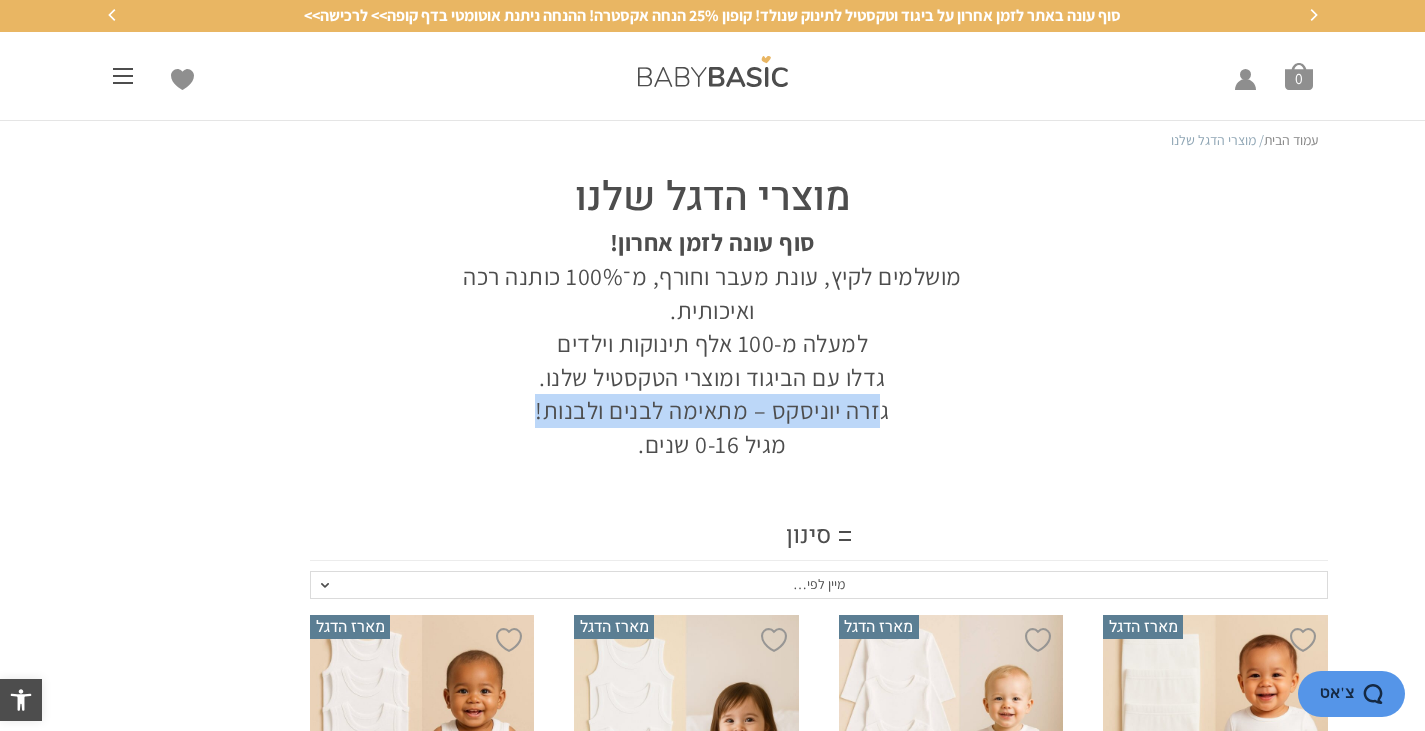 drag, startPoint x: 909, startPoint y: 413, endPoint x: 542, endPoint y: 408, distance: 367.03406 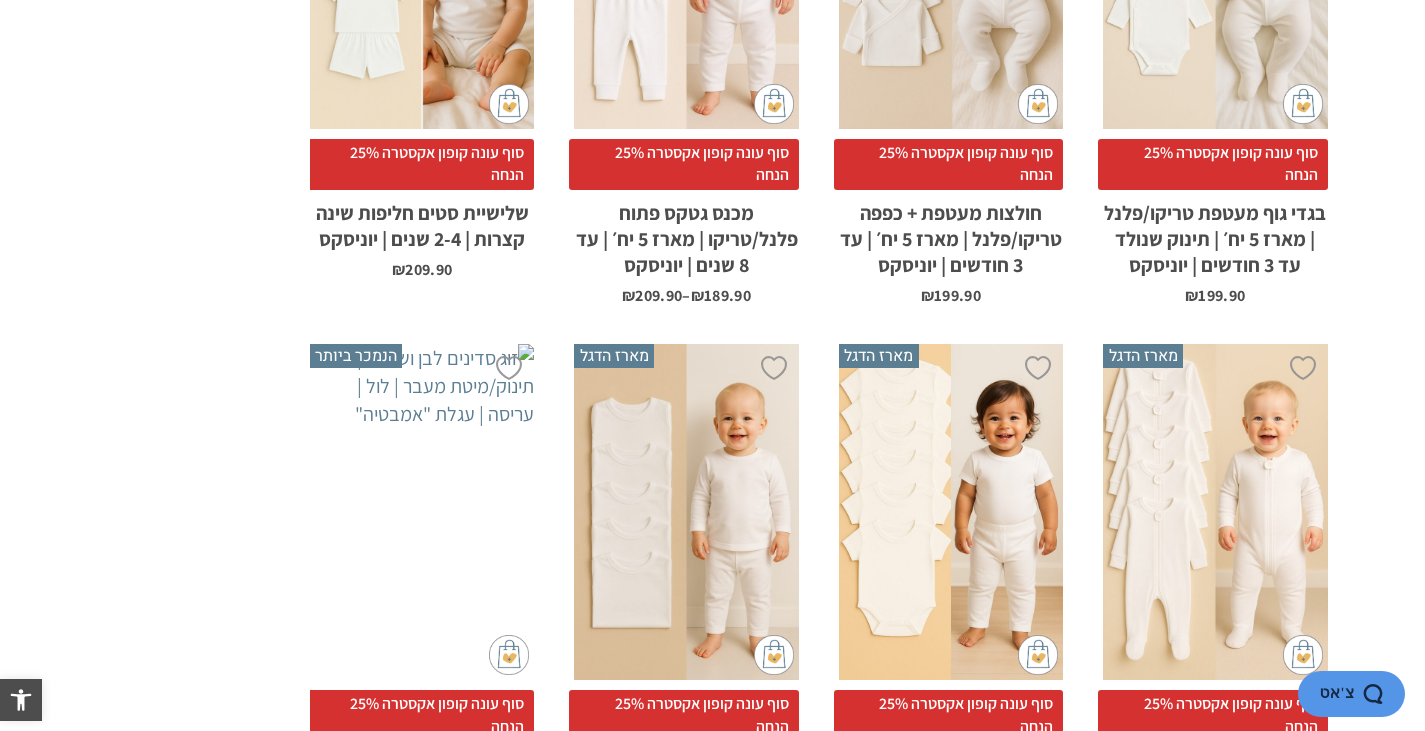 scroll, scrollTop: 1400, scrollLeft: 0, axis: vertical 